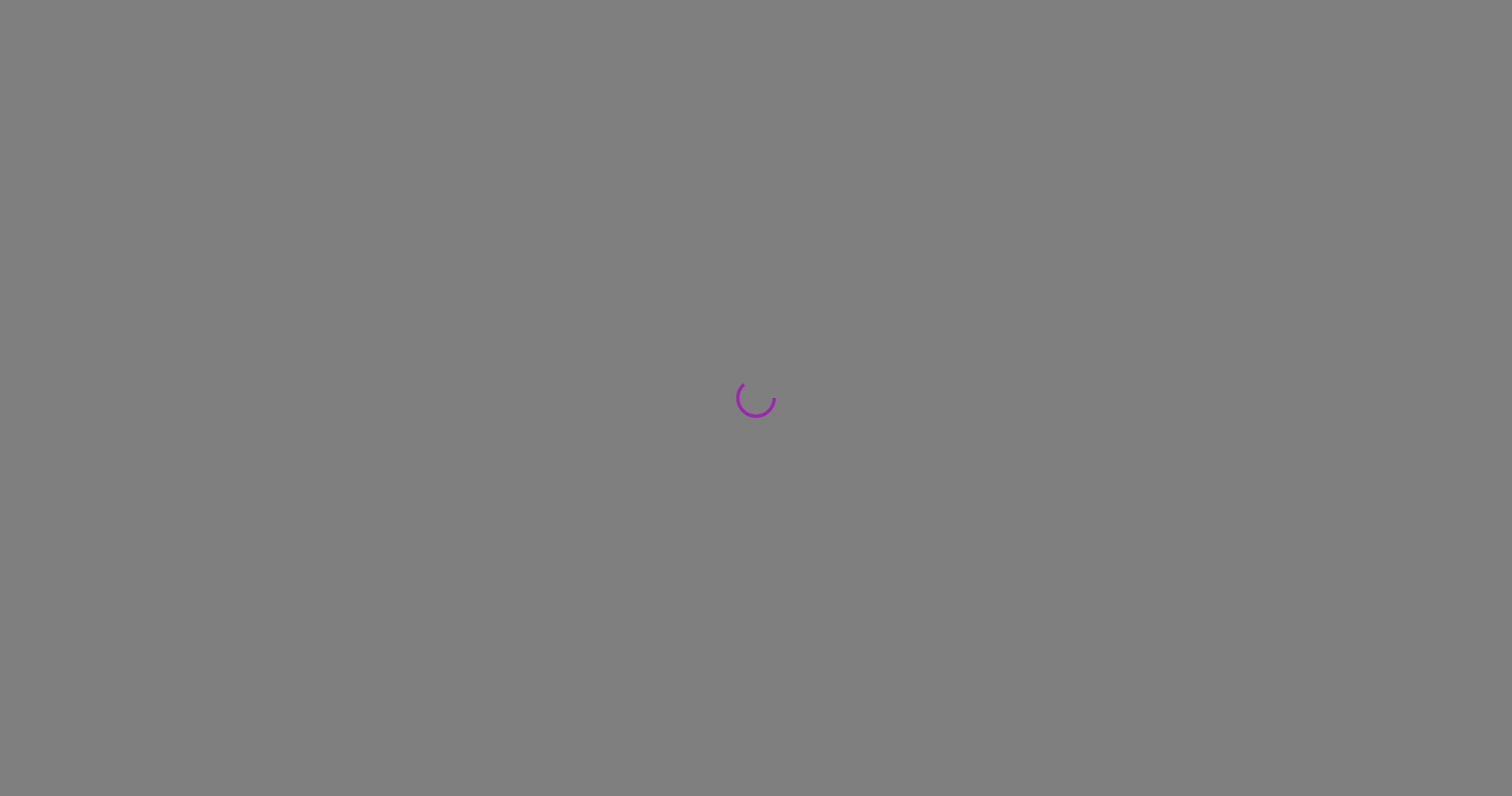 scroll, scrollTop: 0, scrollLeft: 0, axis: both 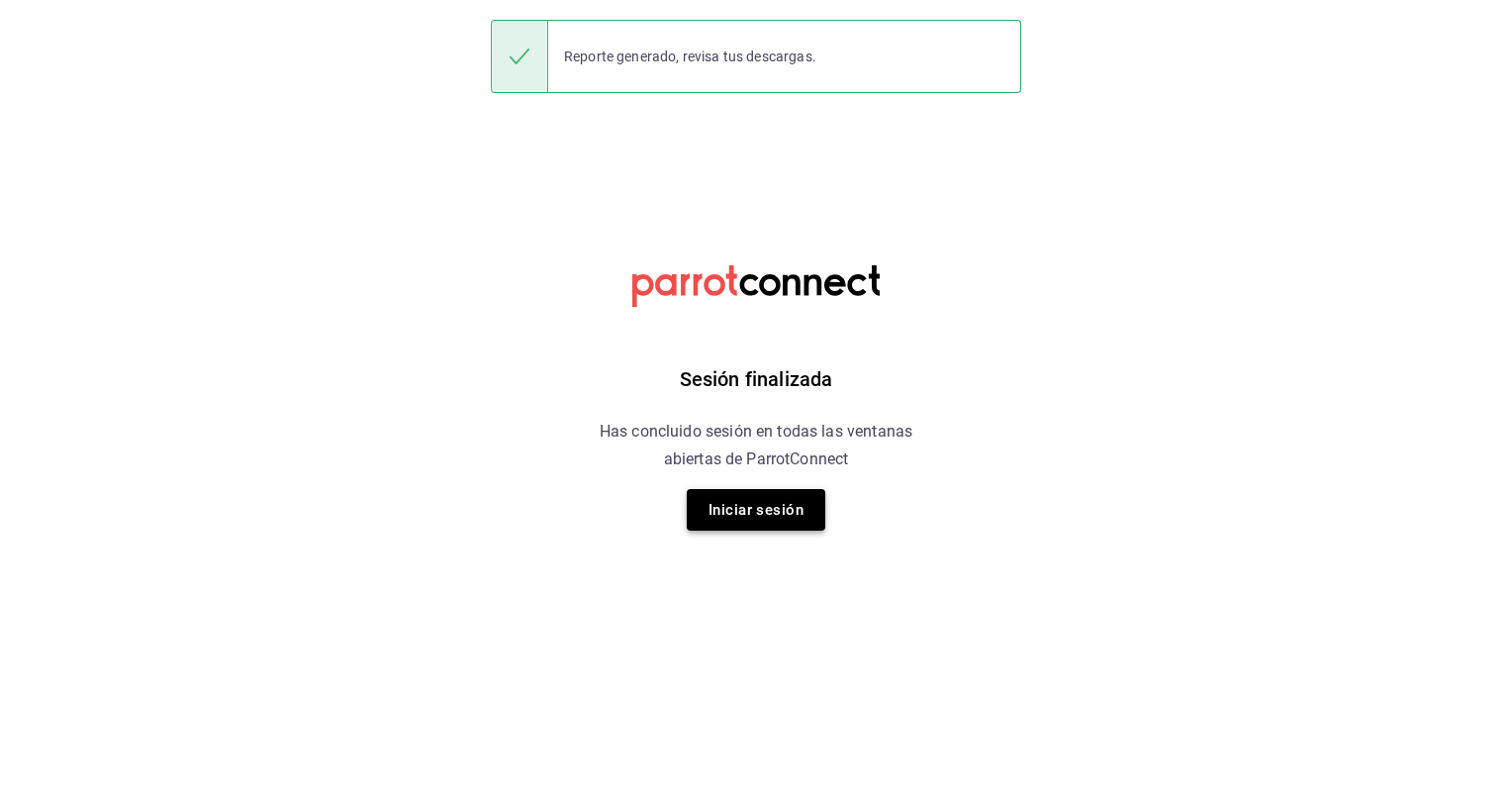 click on "Iniciar sesión" at bounding box center [756, 510] 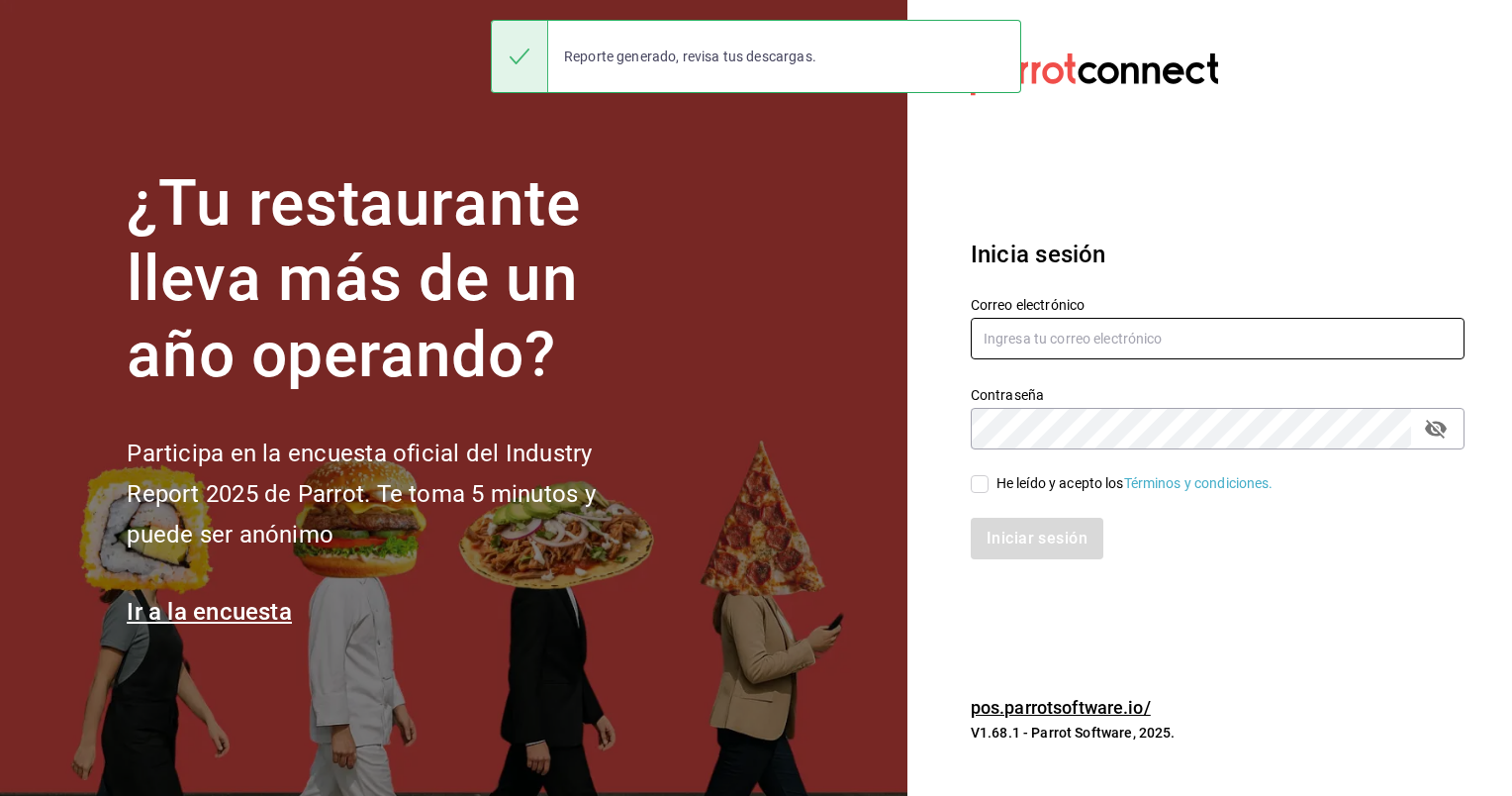 type on "animal.masaryk@grupocosteno.com" 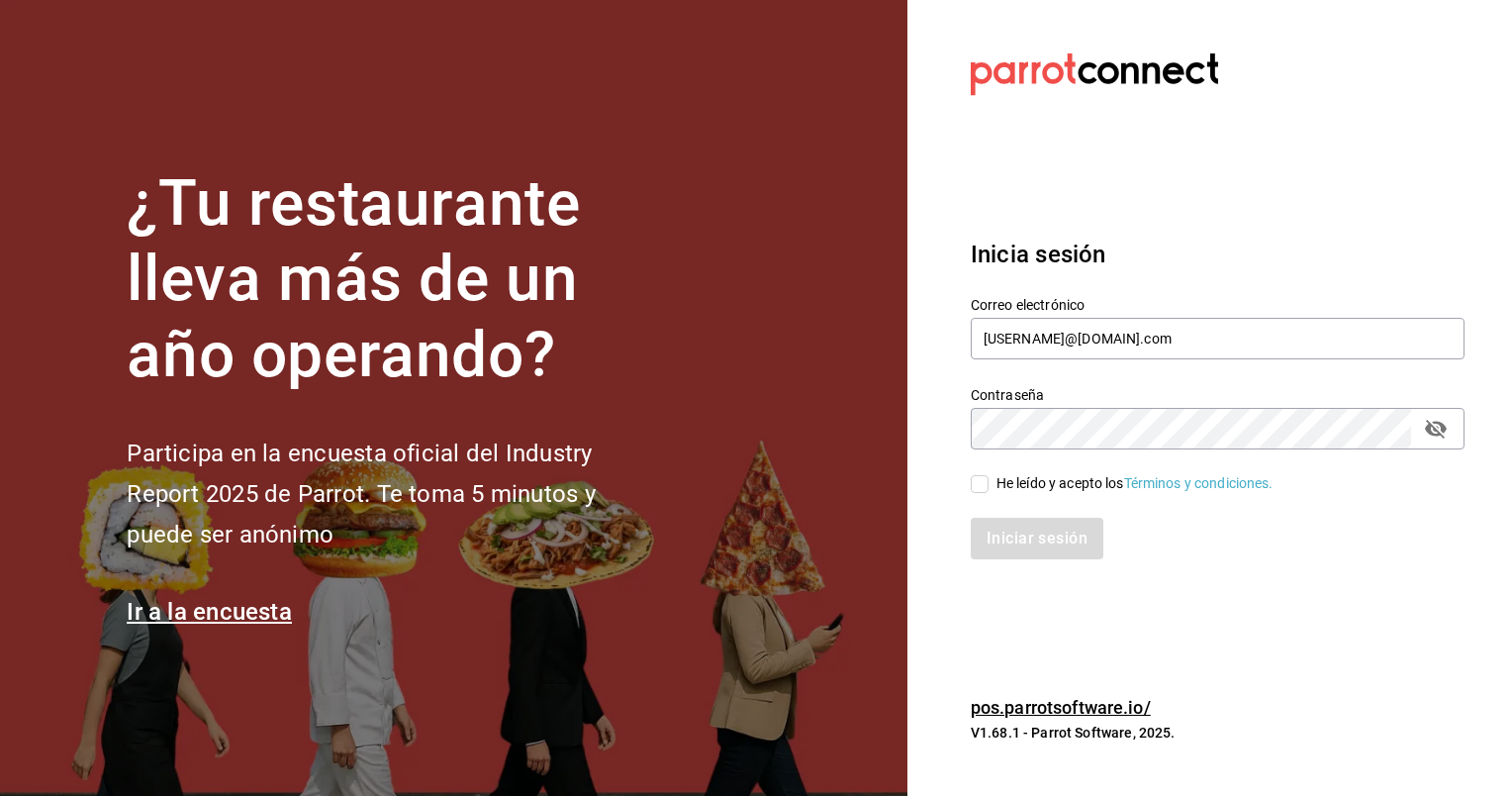 click on "He leído y acepto los  Términos y condiciones." at bounding box center [980, 484] 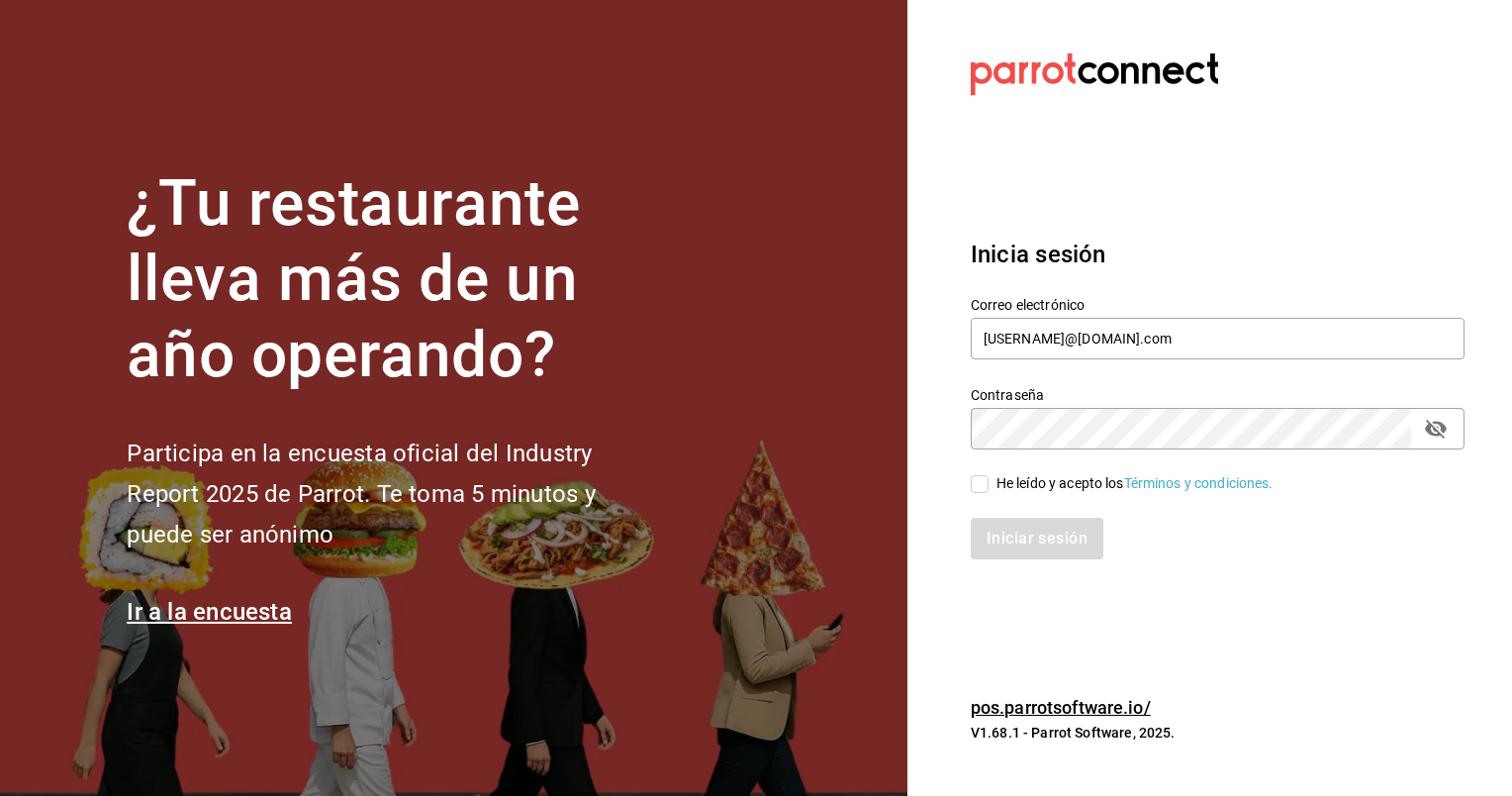 checkbox on "true" 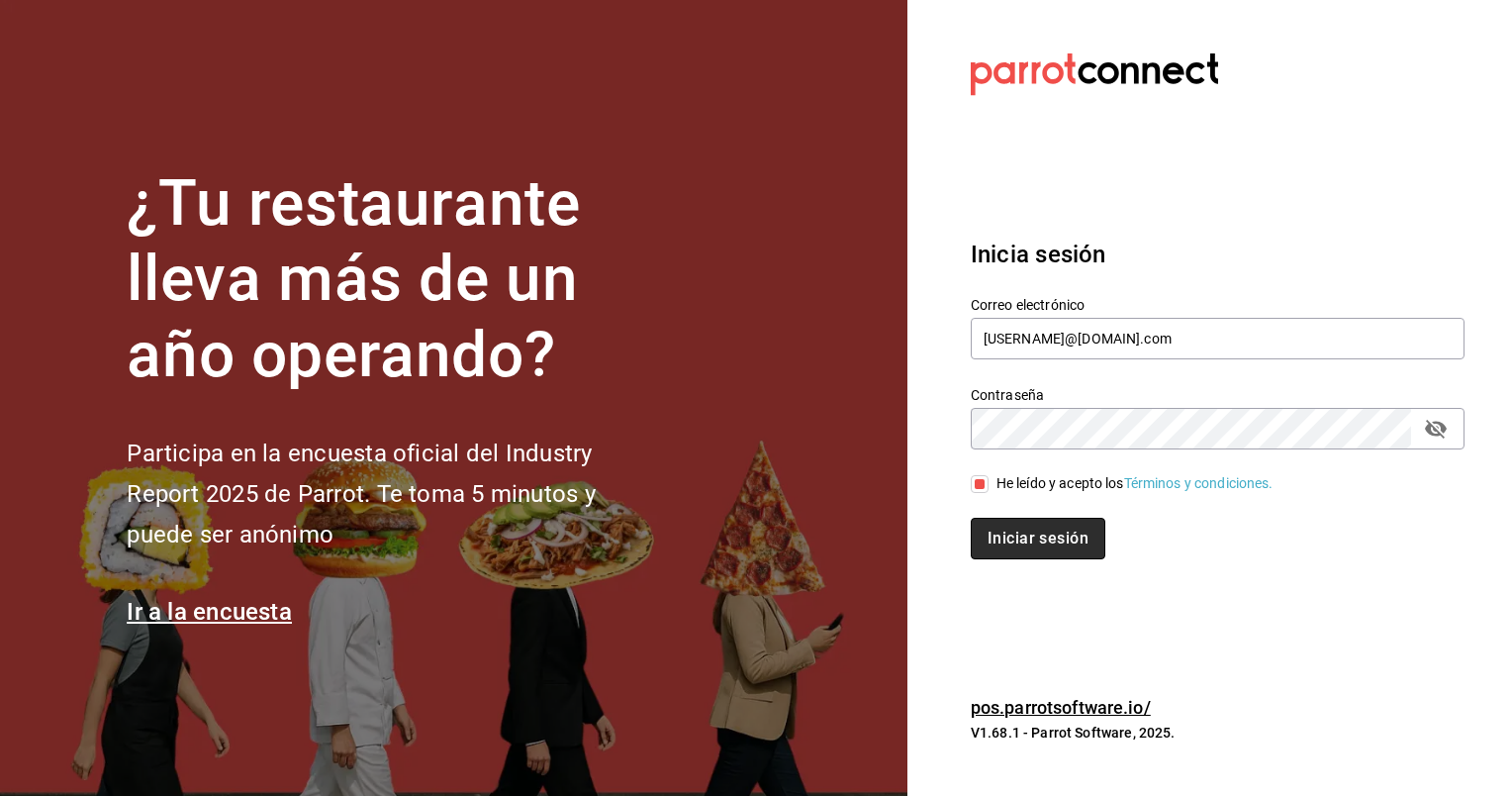 click on "Iniciar sesión" at bounding box center [1038, 539] 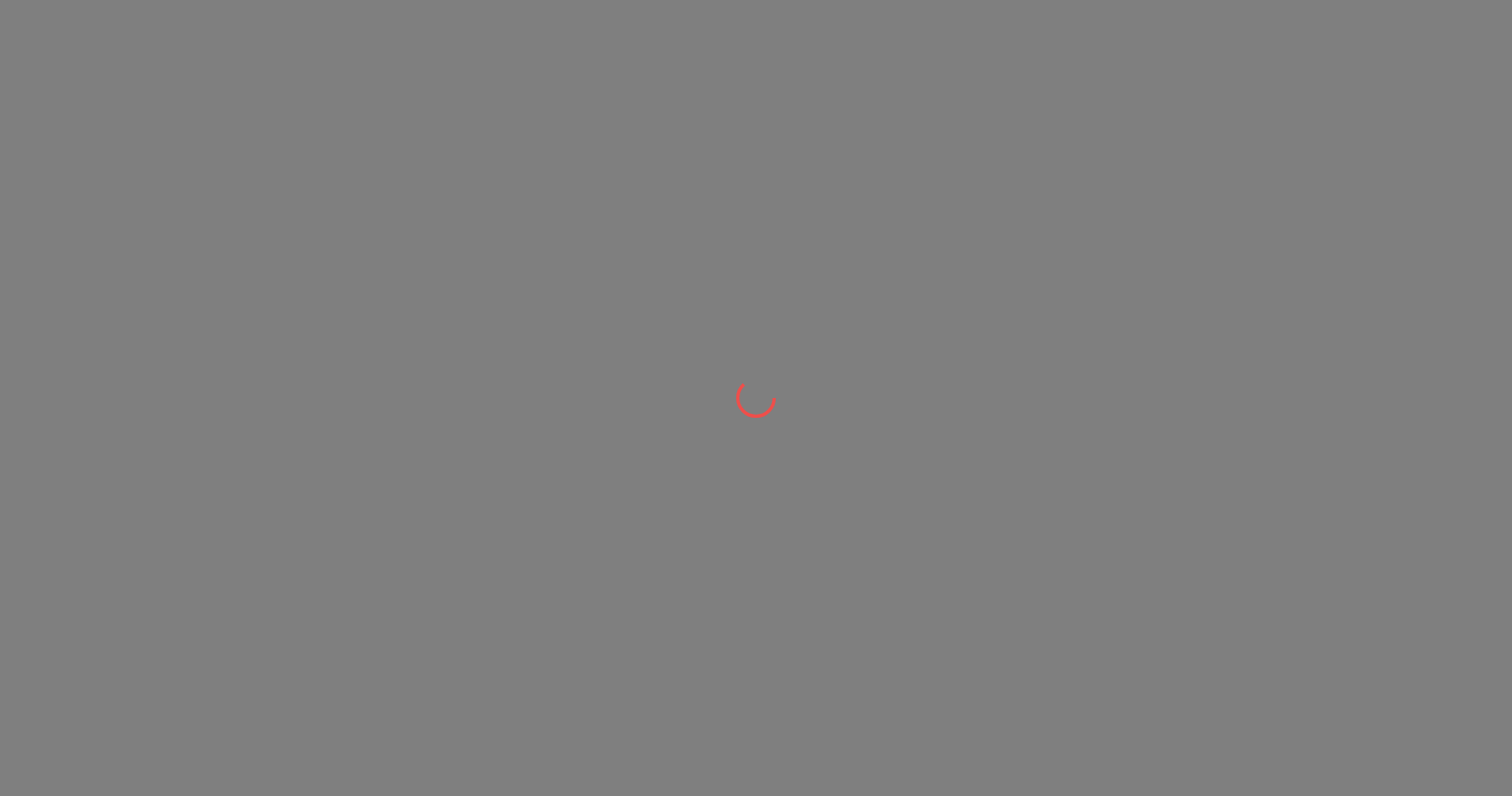 scroll, scrollTop: 0, scrollLeft: 0, axis: both 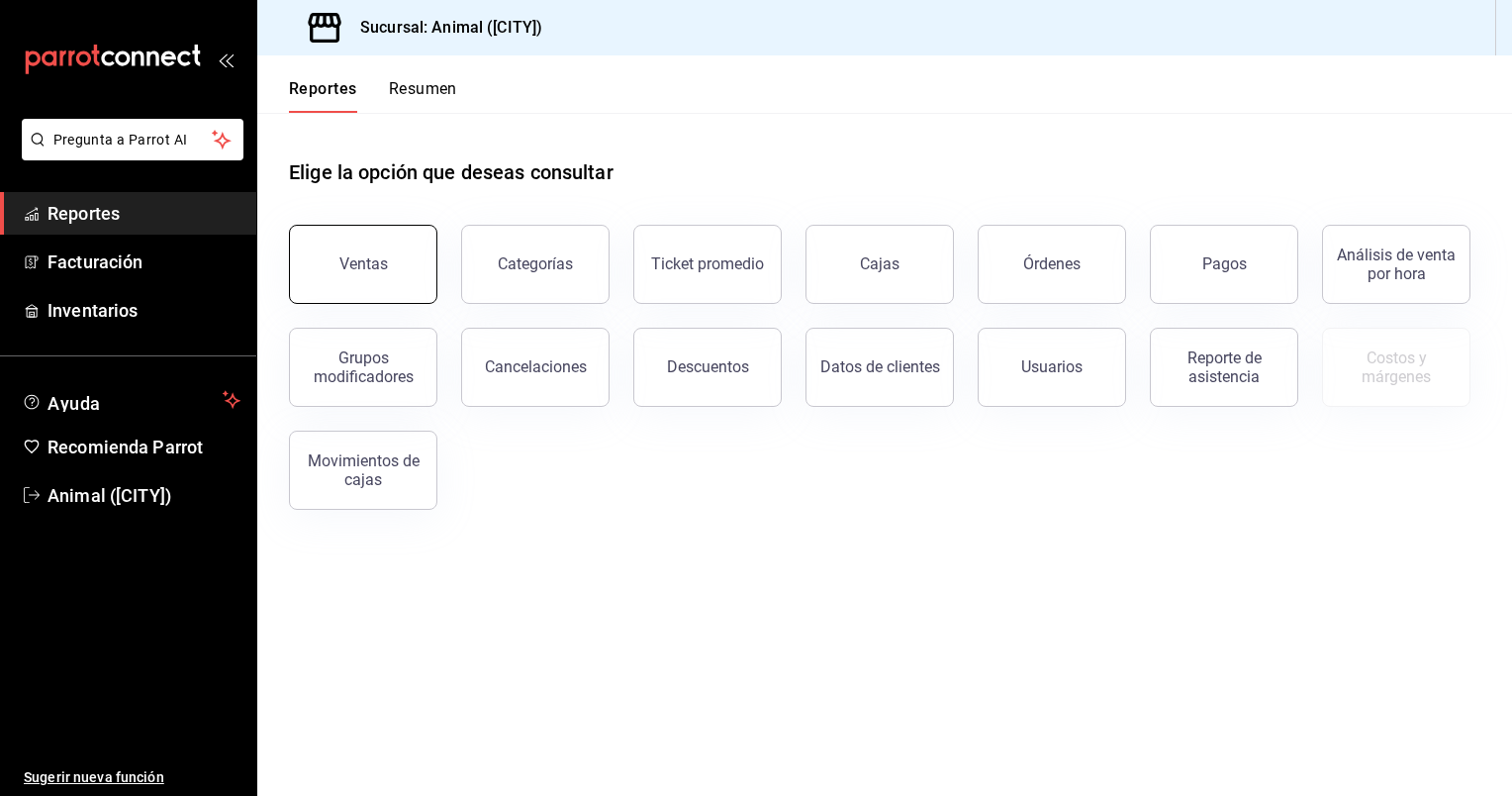 click on "Ventas" at bounding box center [363, 264] 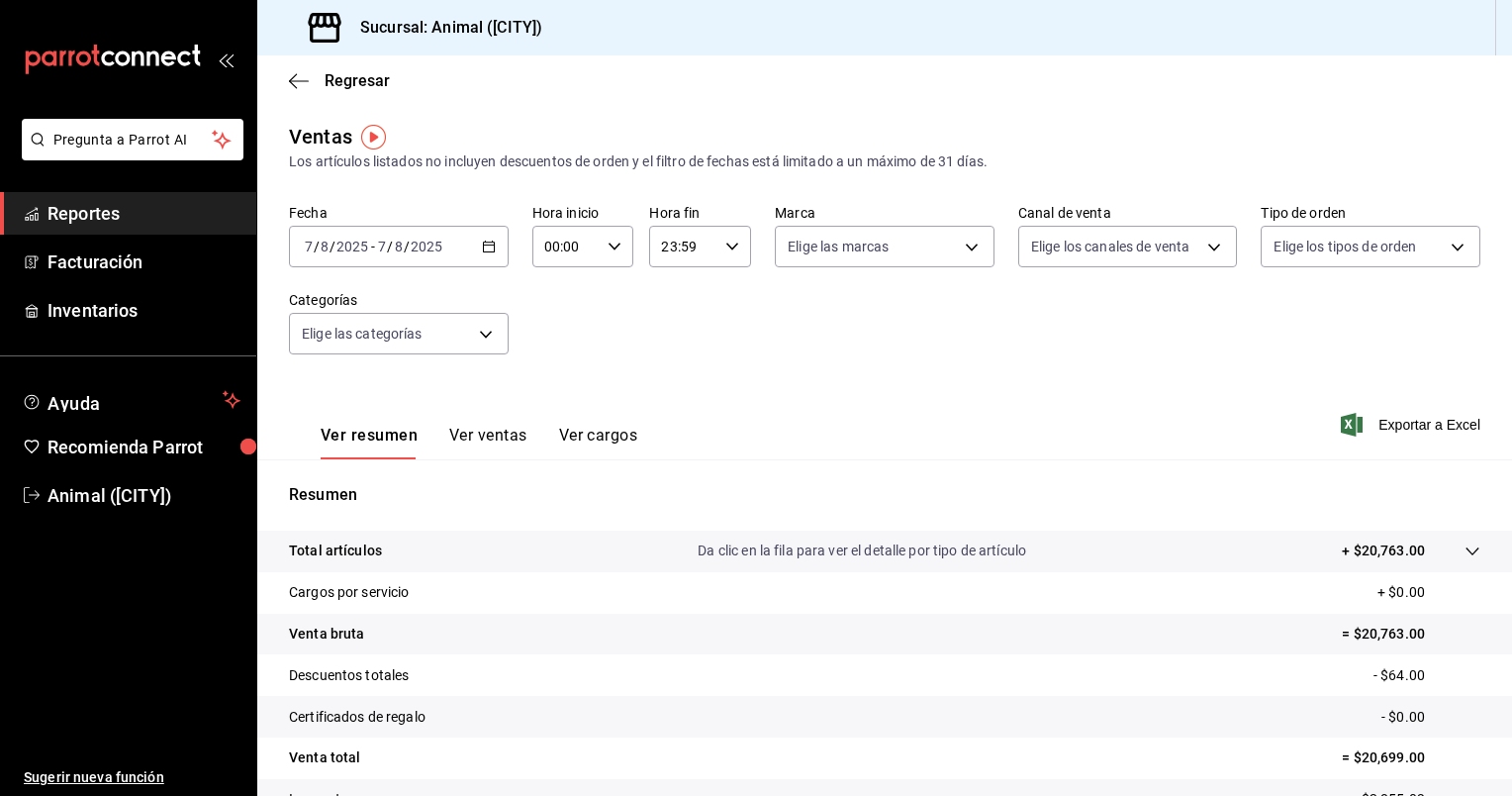 click 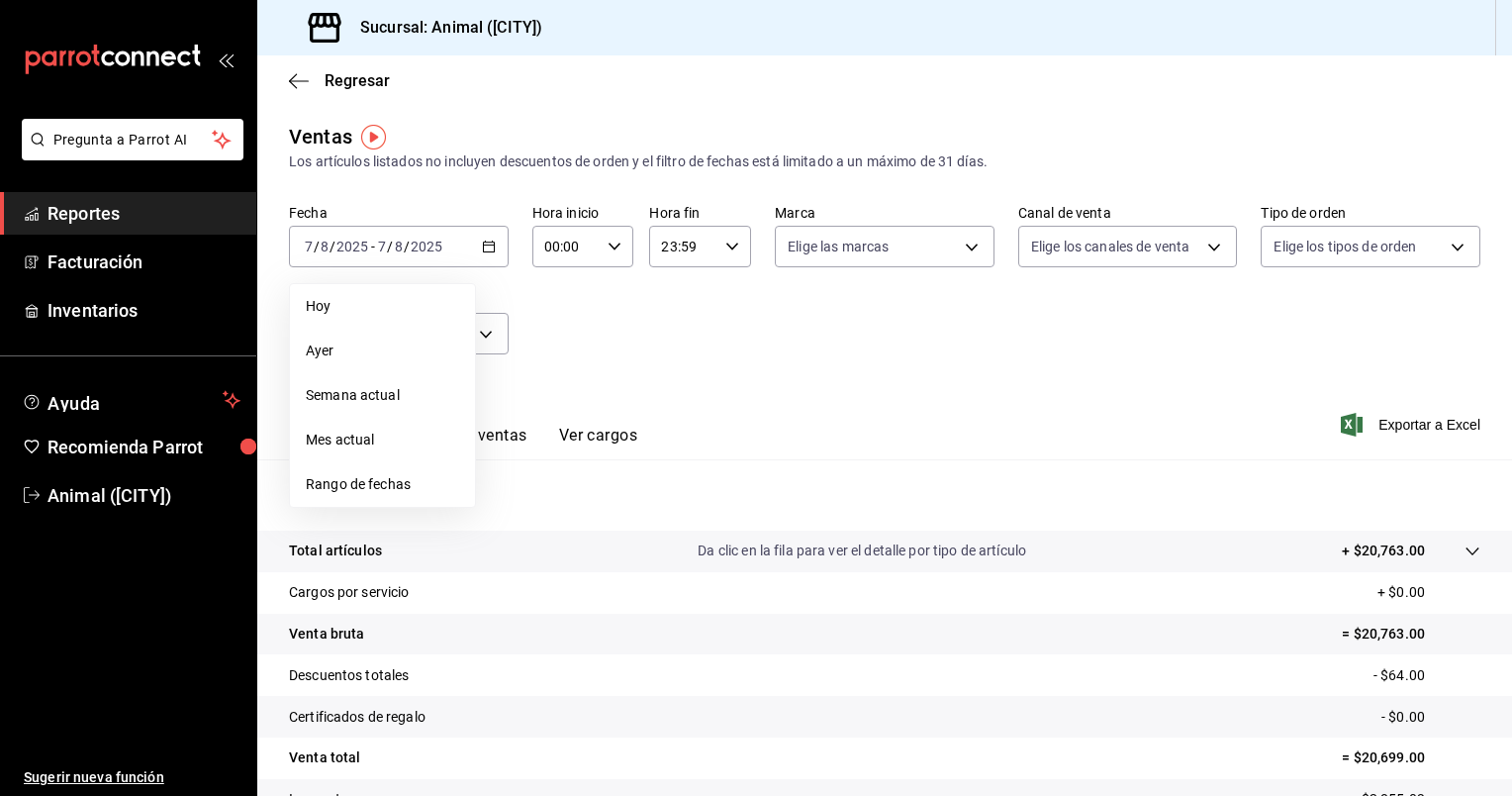 click on "Rango de fechas" at bounding box center (382, 484) 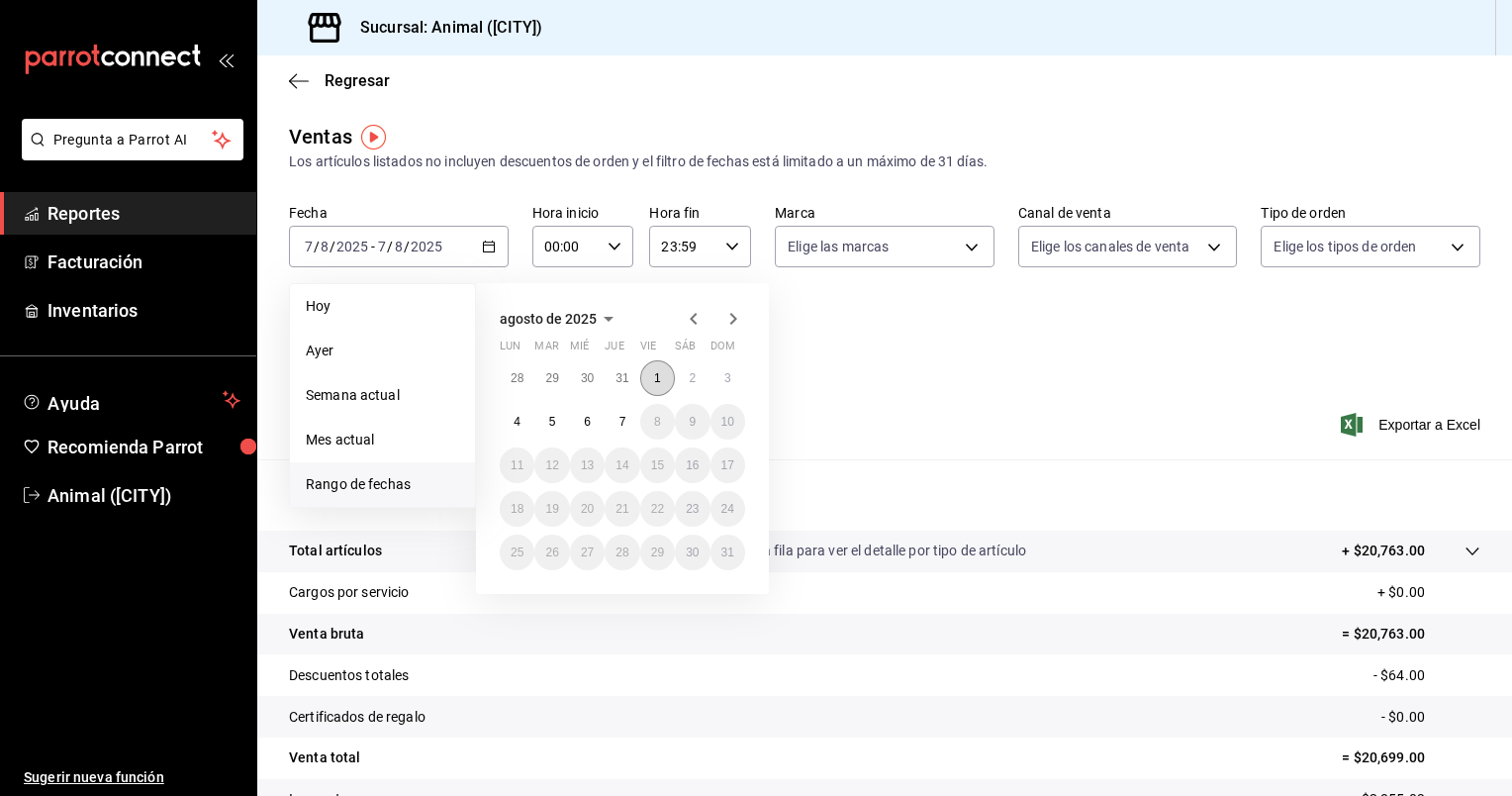 click on "1" at bounding box center (657, 378) 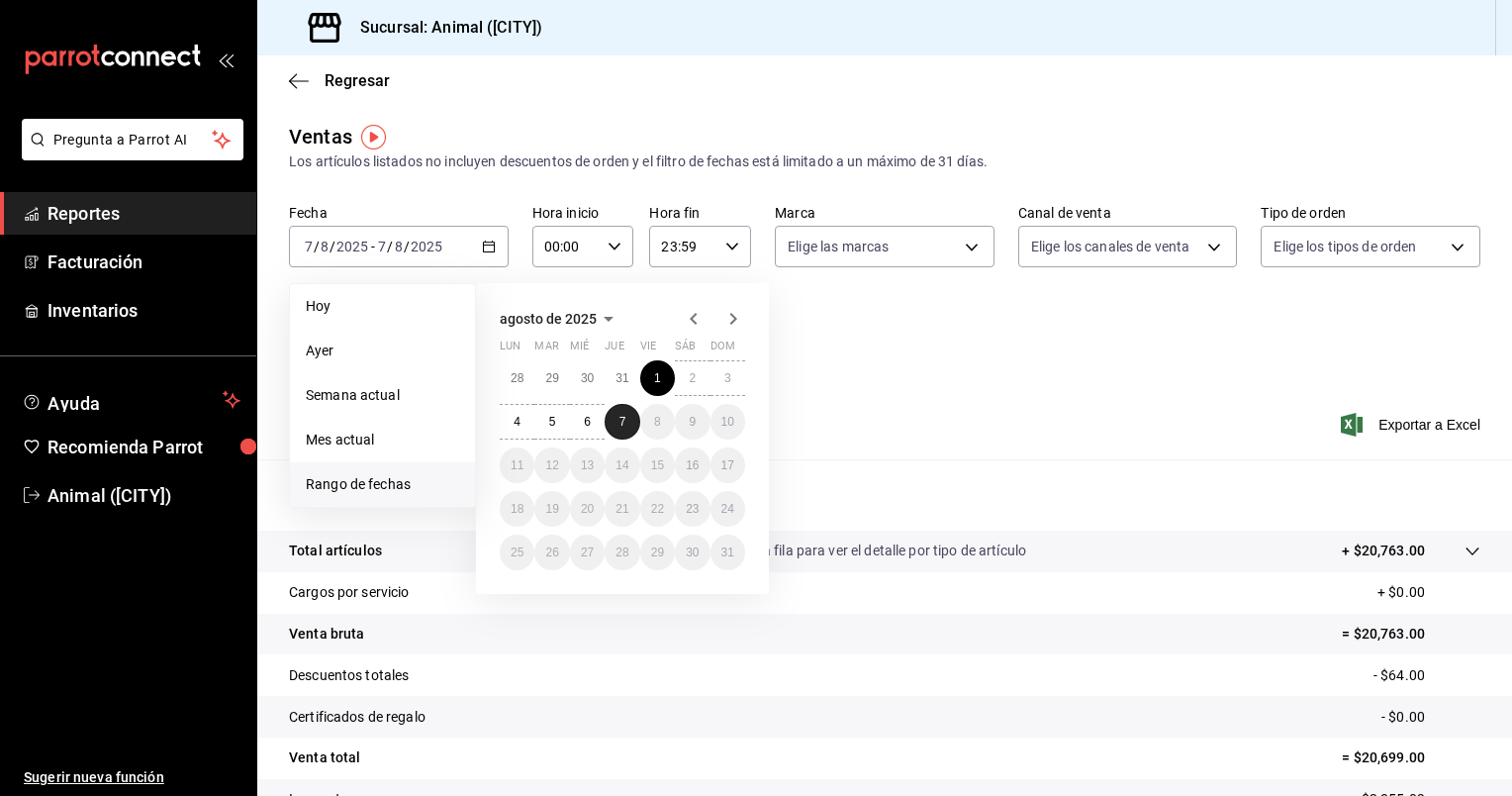 click on "7" at bounding box center [621, 422] 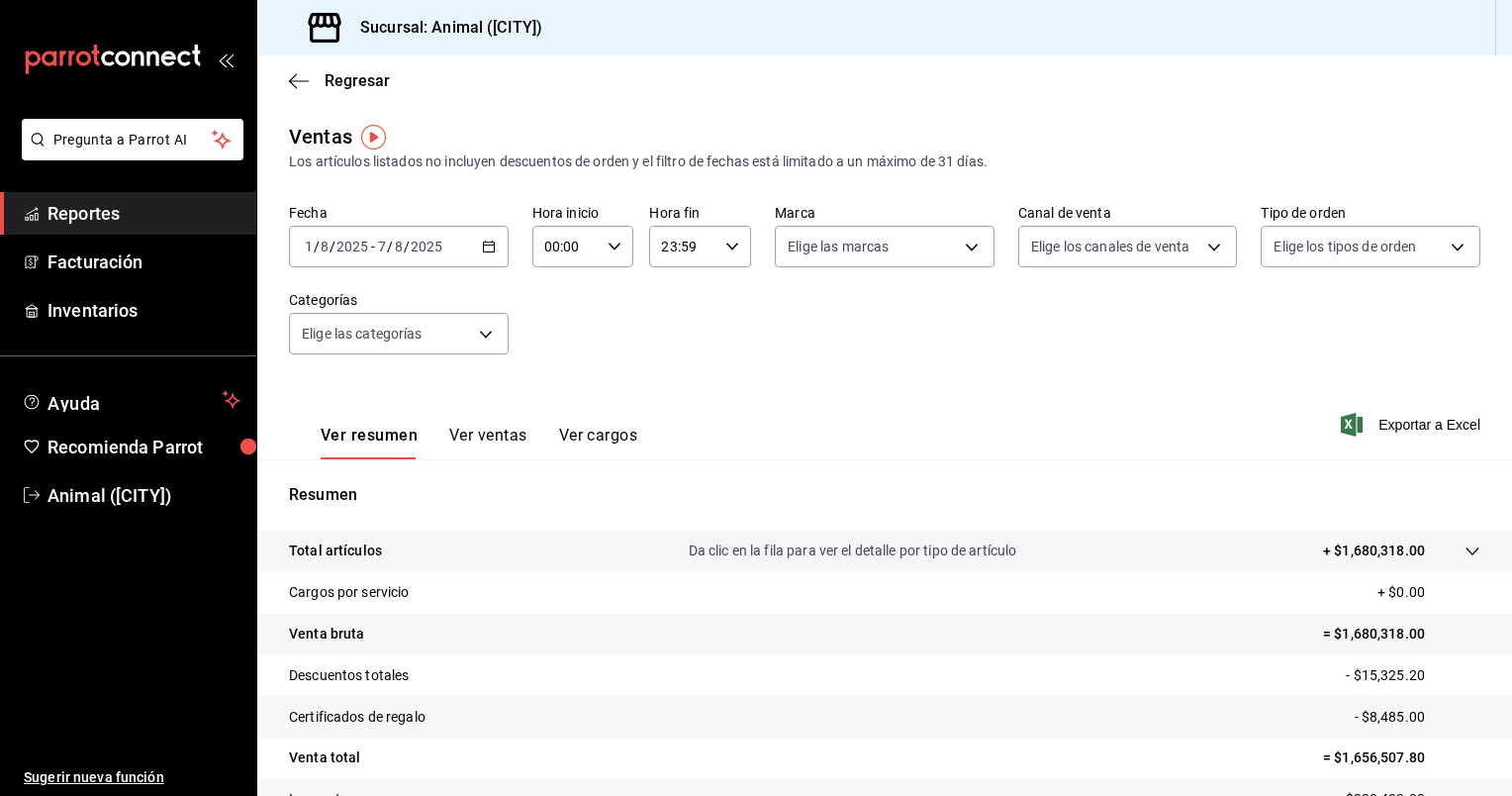 click 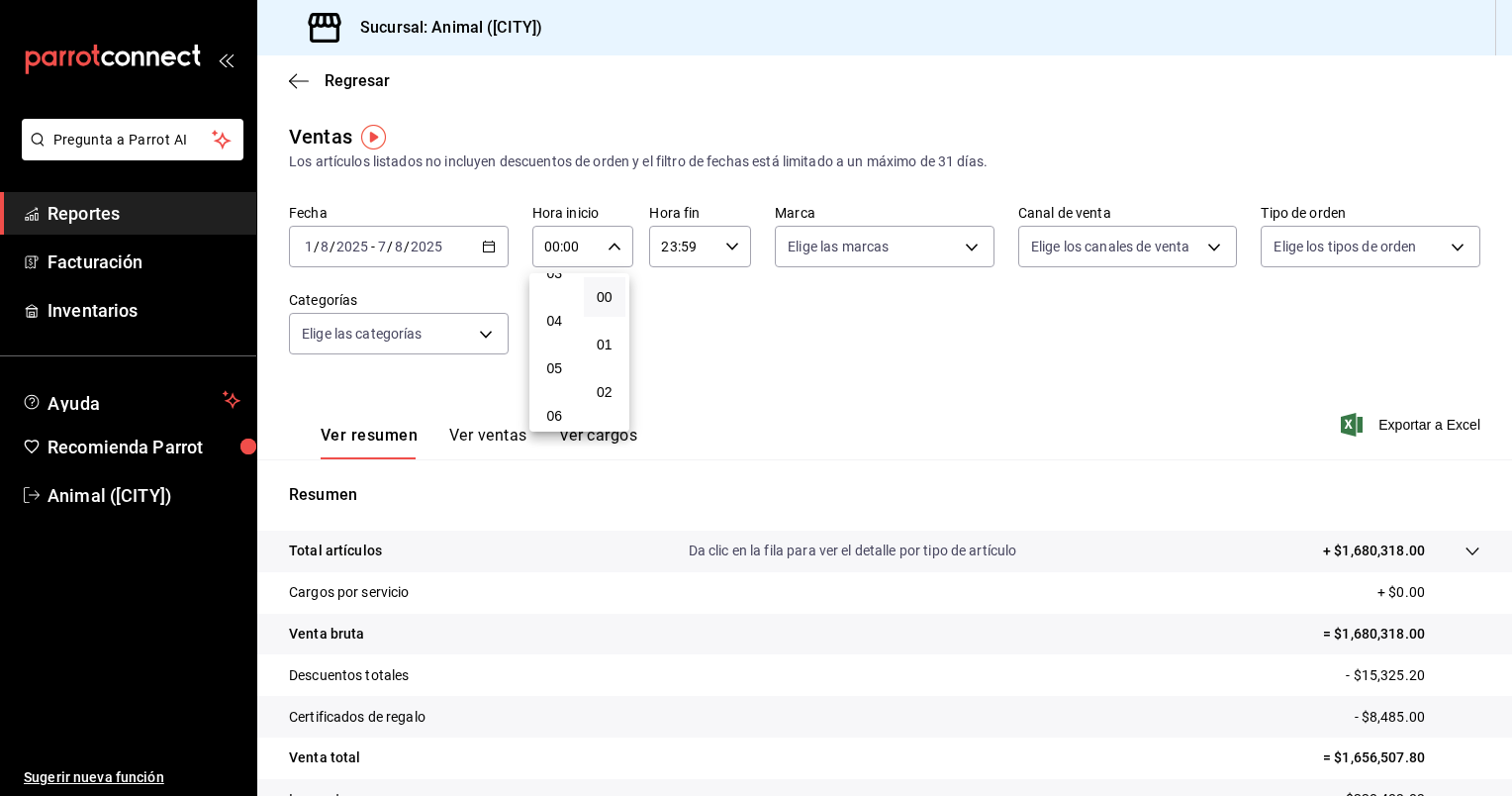 scroll, scrollTop: 170, scrollLeft: 0, axis: vertical 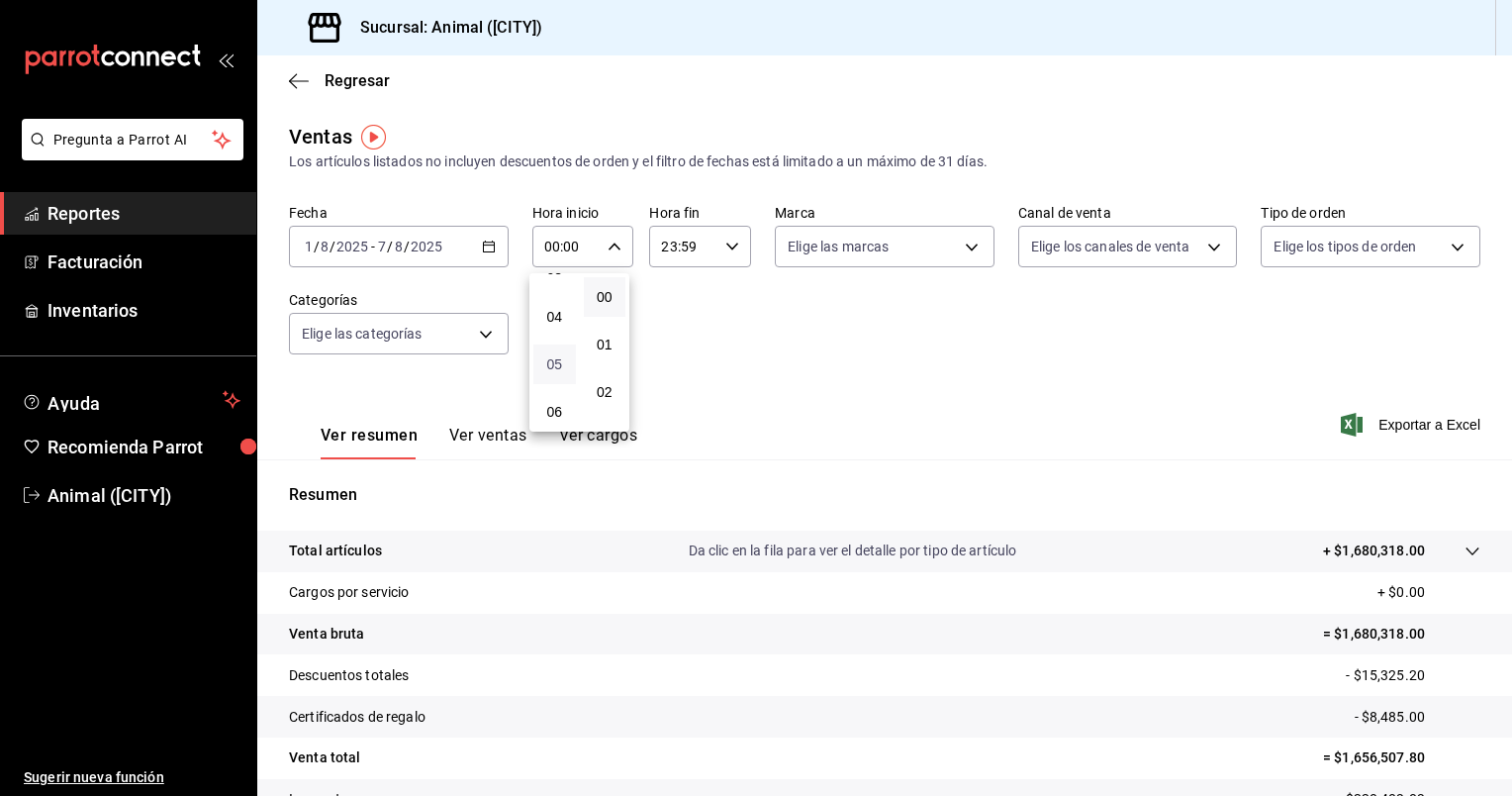 click on "05" at bounding box center [554, 364] 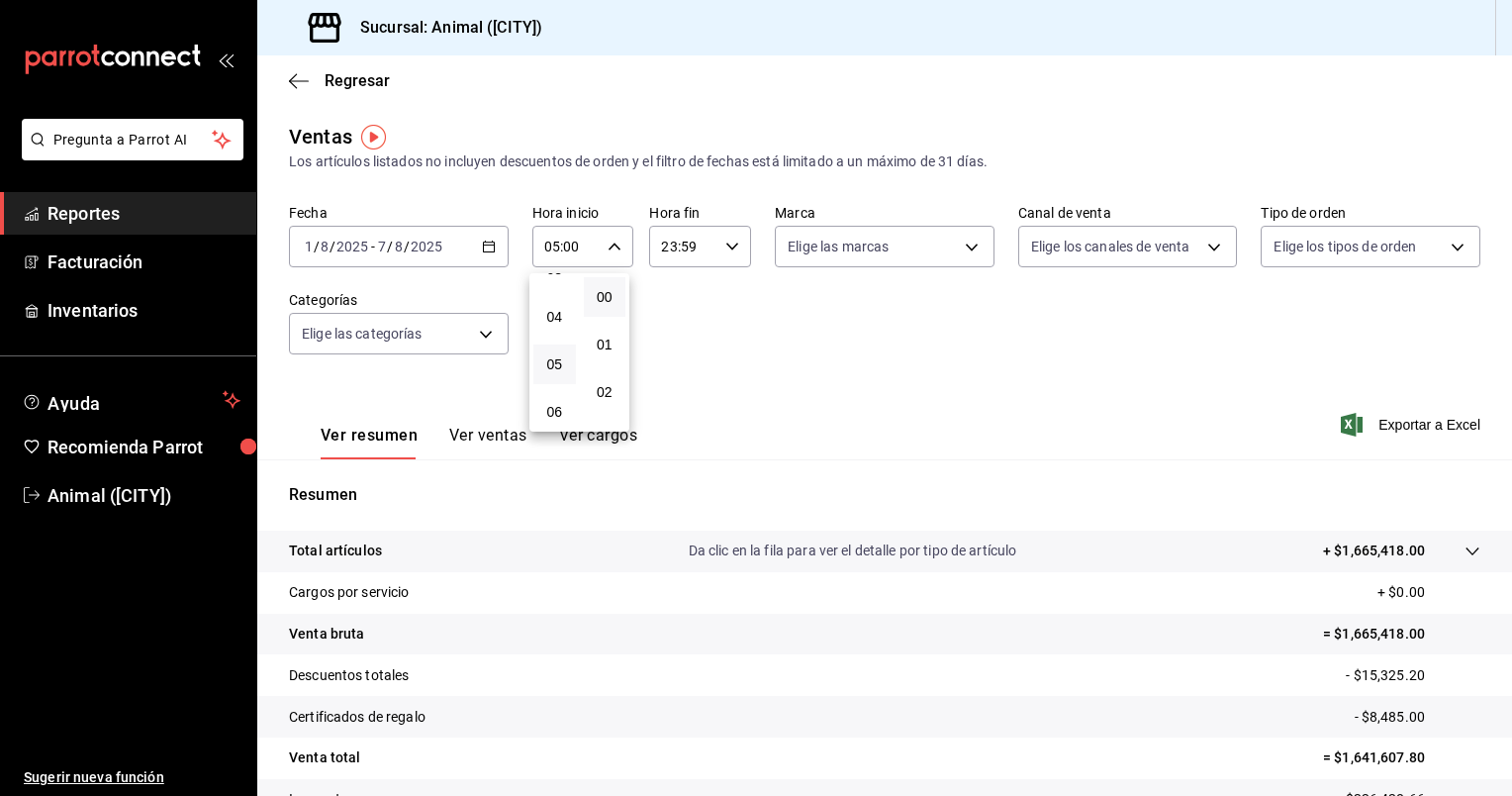click at bounding box center (756, 398) 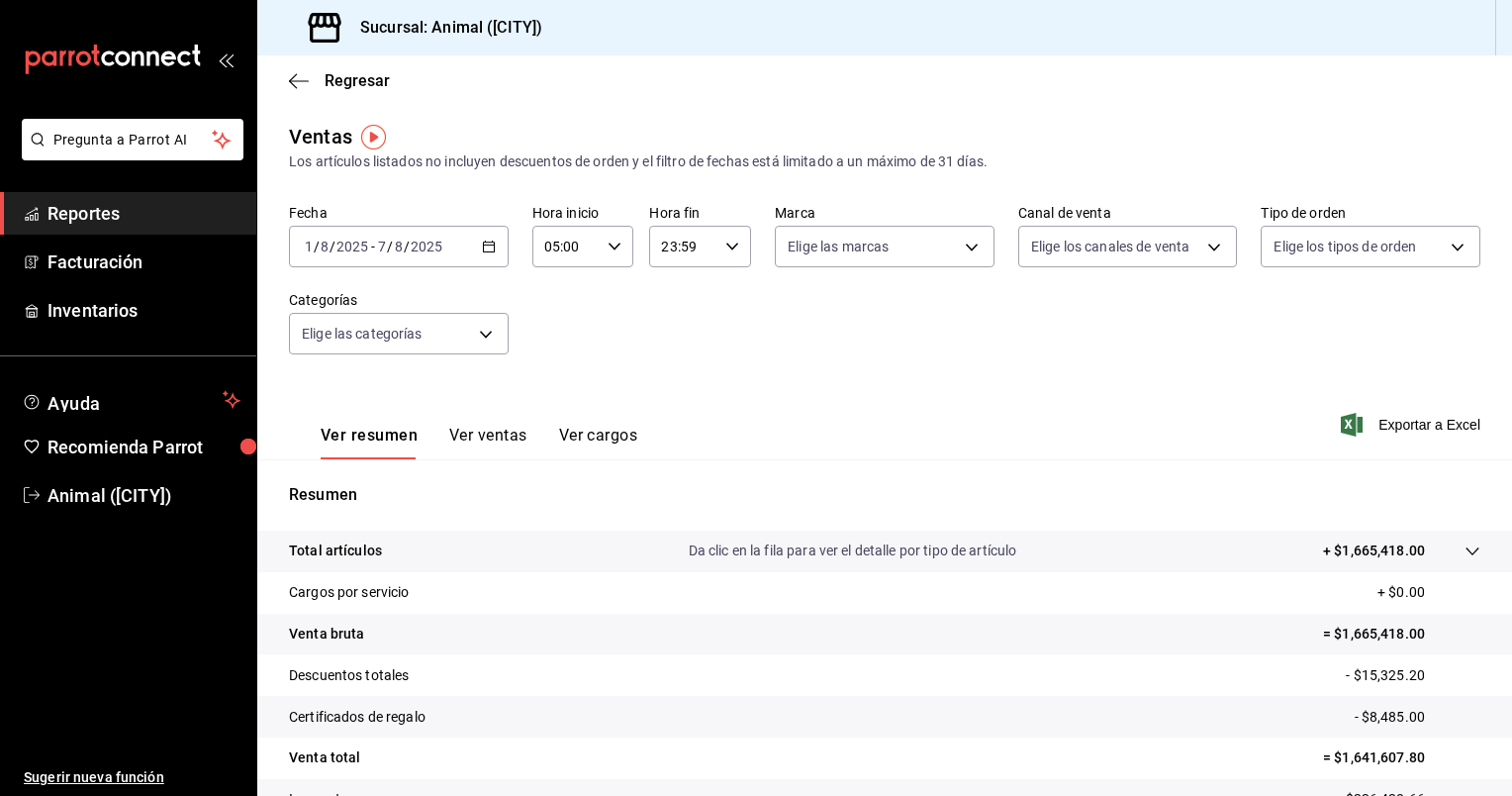 click 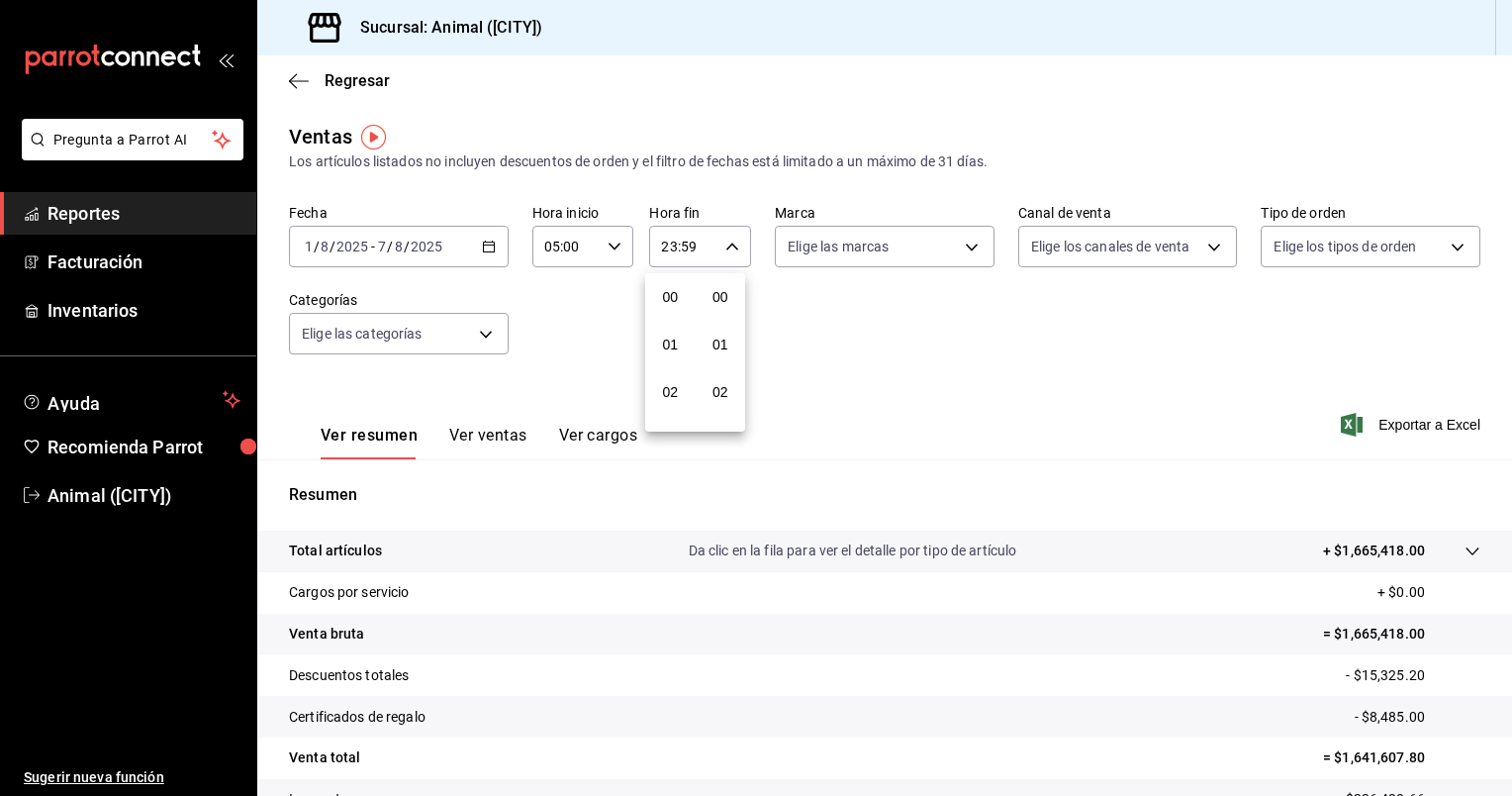 scroll, scrollTop: 1001, scrollLeft: 0, axis: vertical 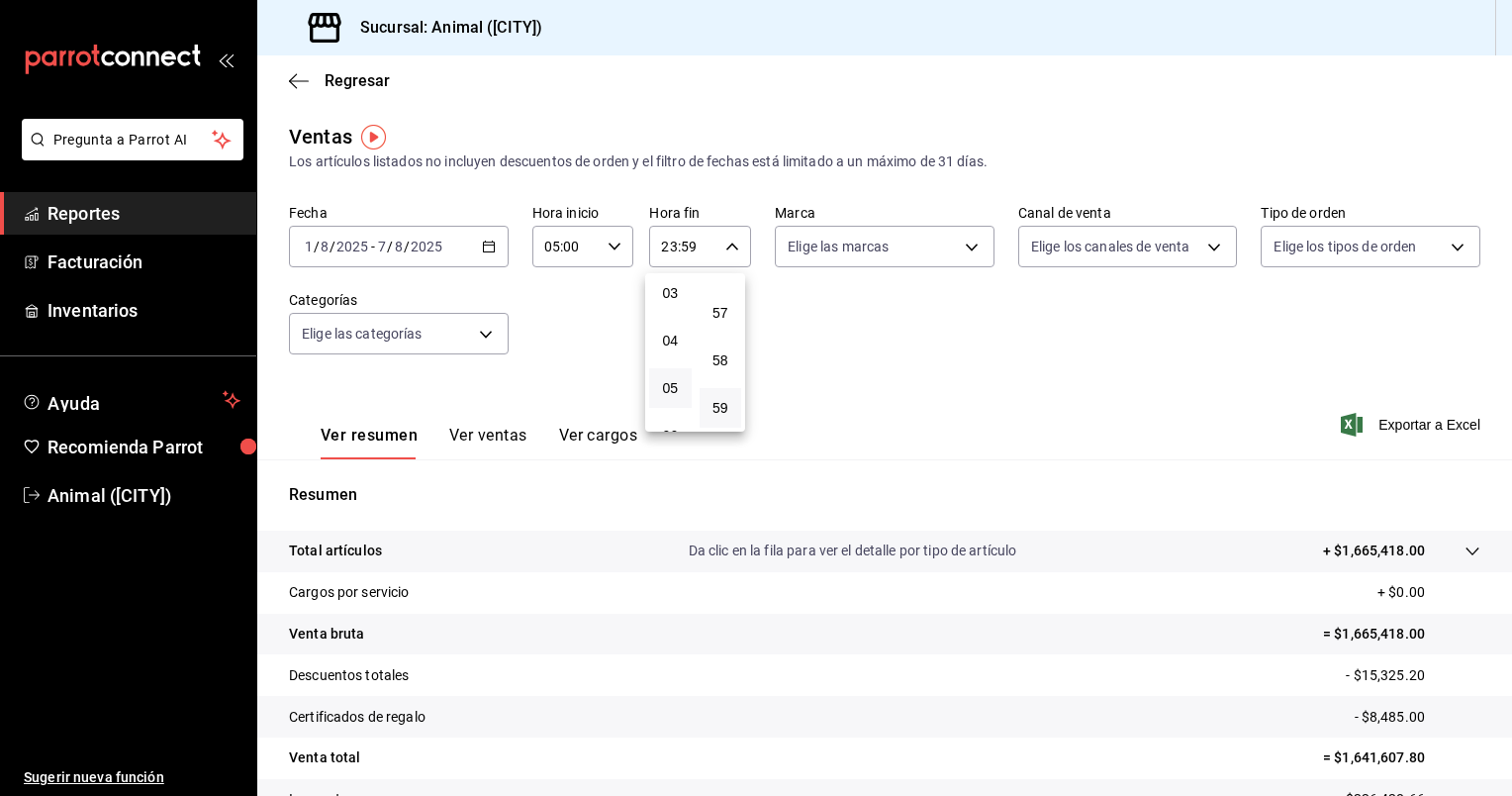 click on "05" at bounding box center [670, 388] 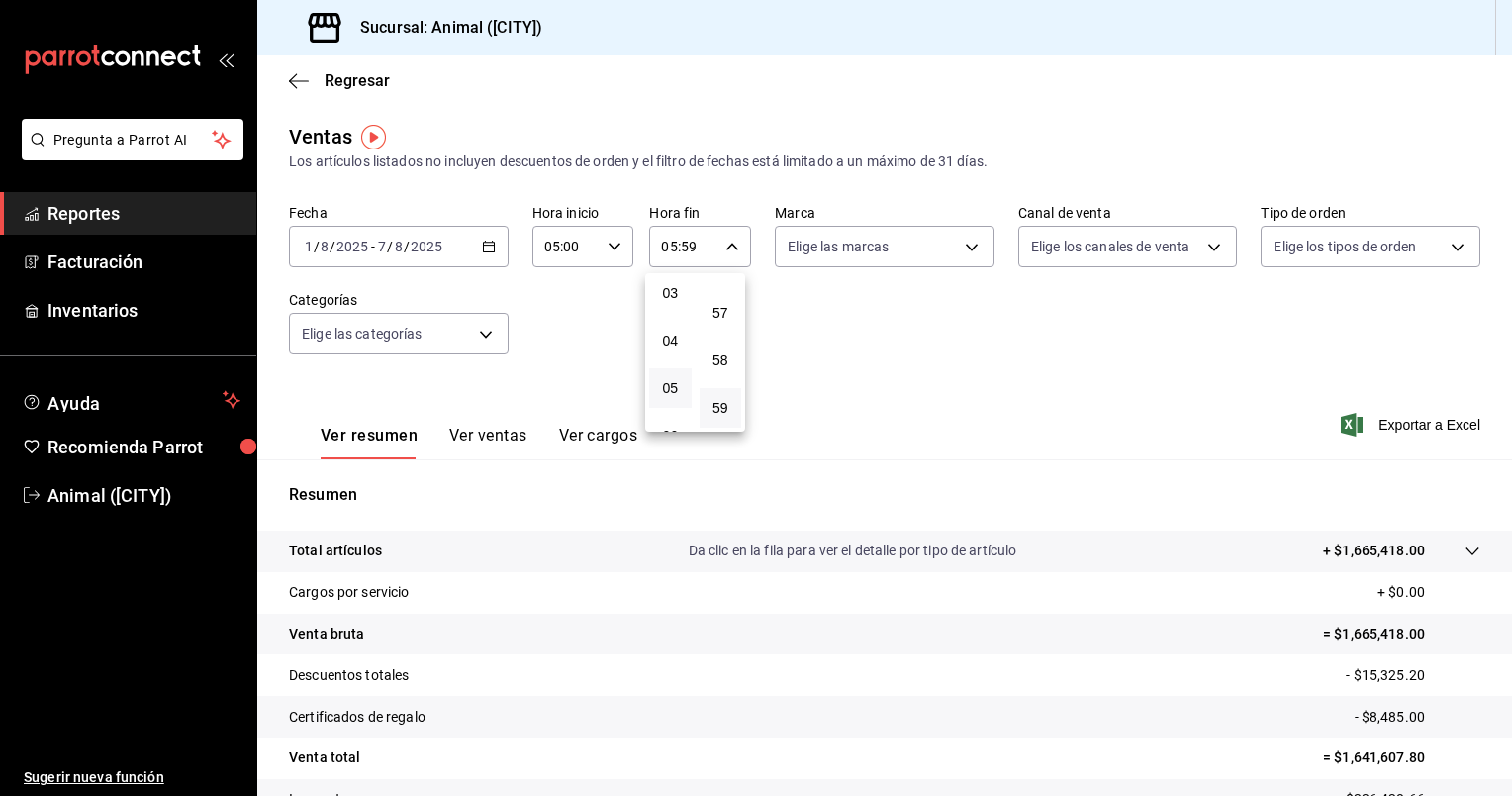 click at bounding box center [756, 398] 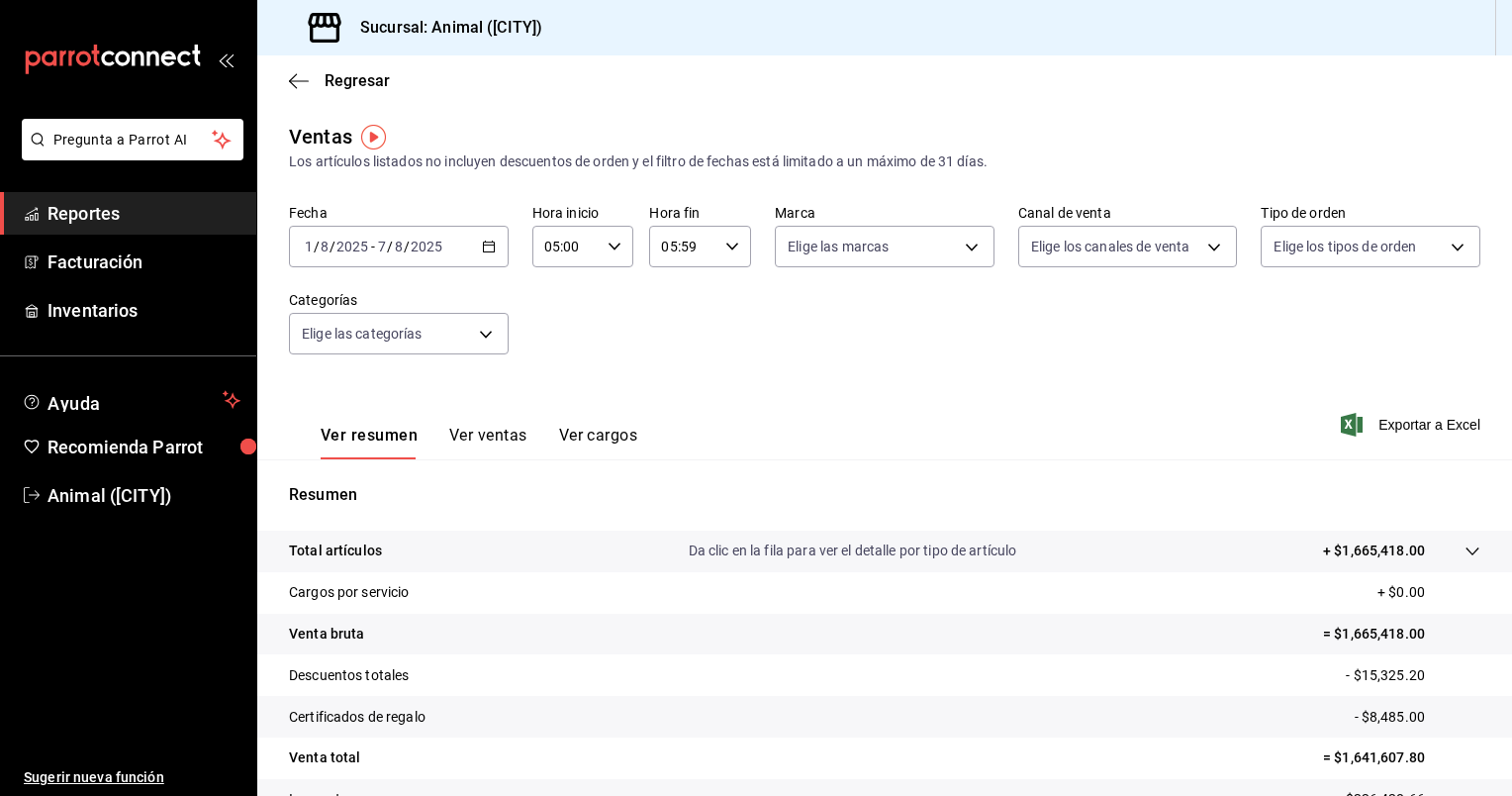 click on "05:59 Hora fin" at bounding box center [700, 247] 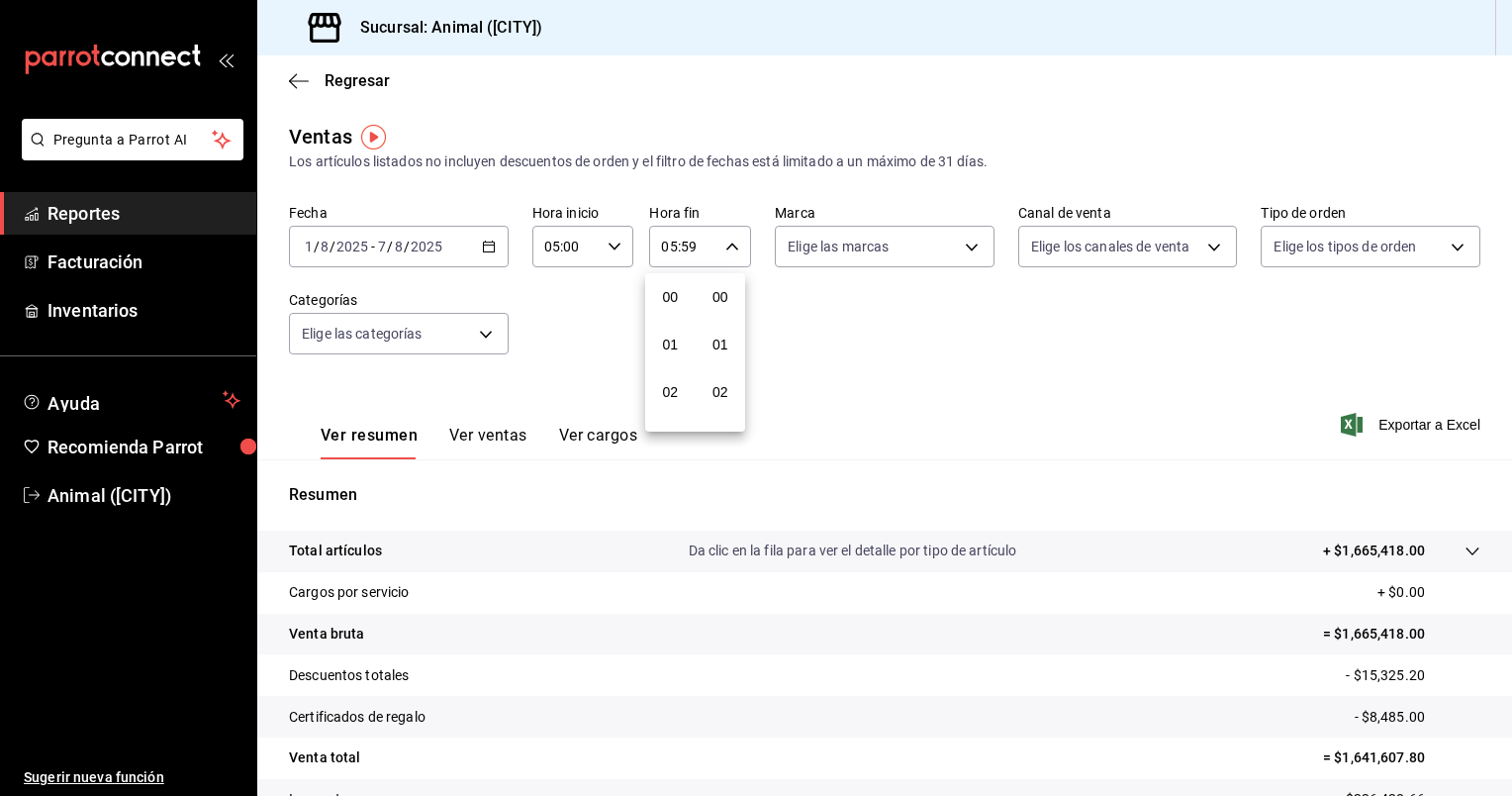 scroll, scrollTop: 242, scrollLeft: 0, axis: vertical 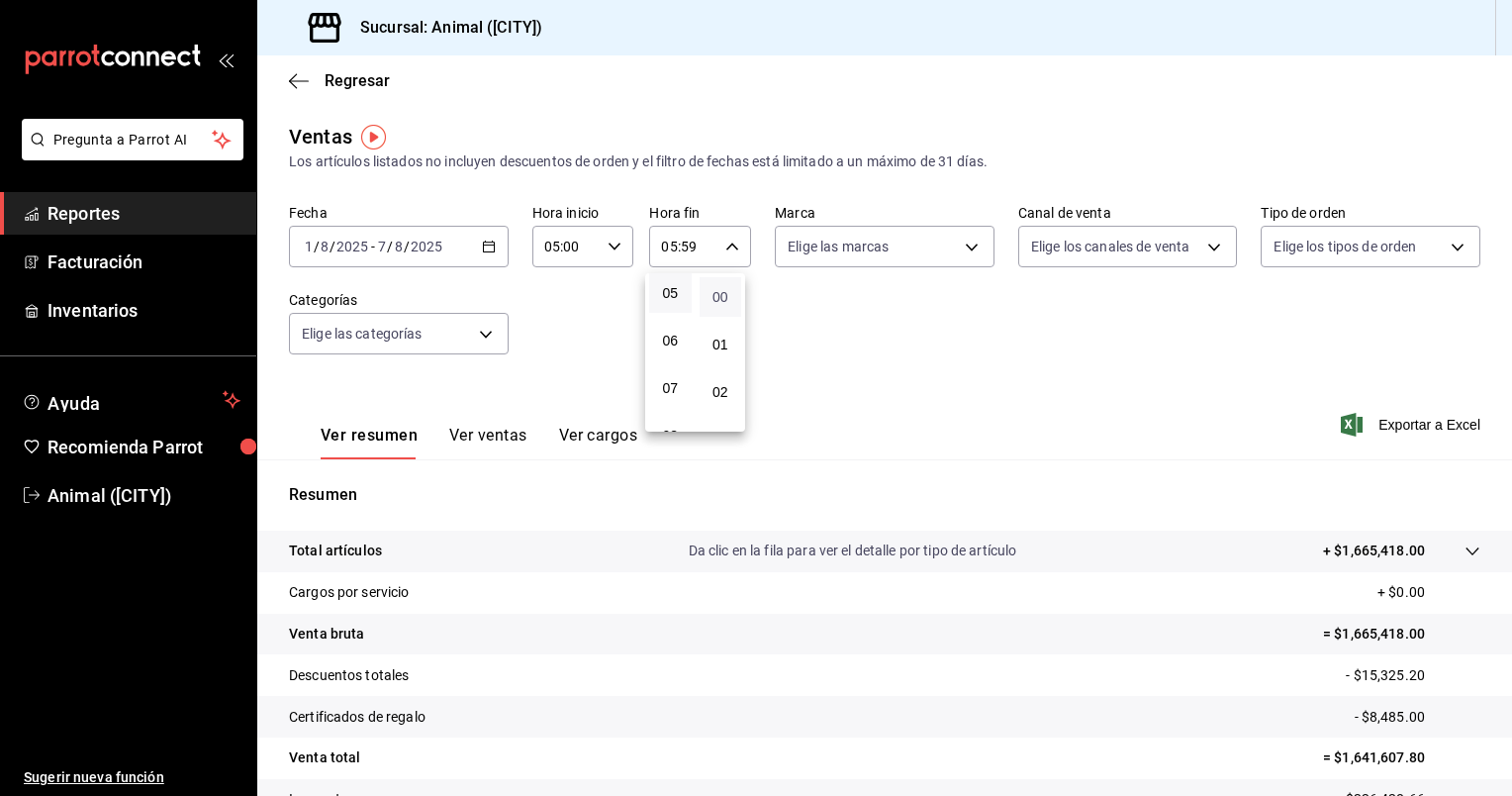 click on "00" at bounding box center [720, 297] 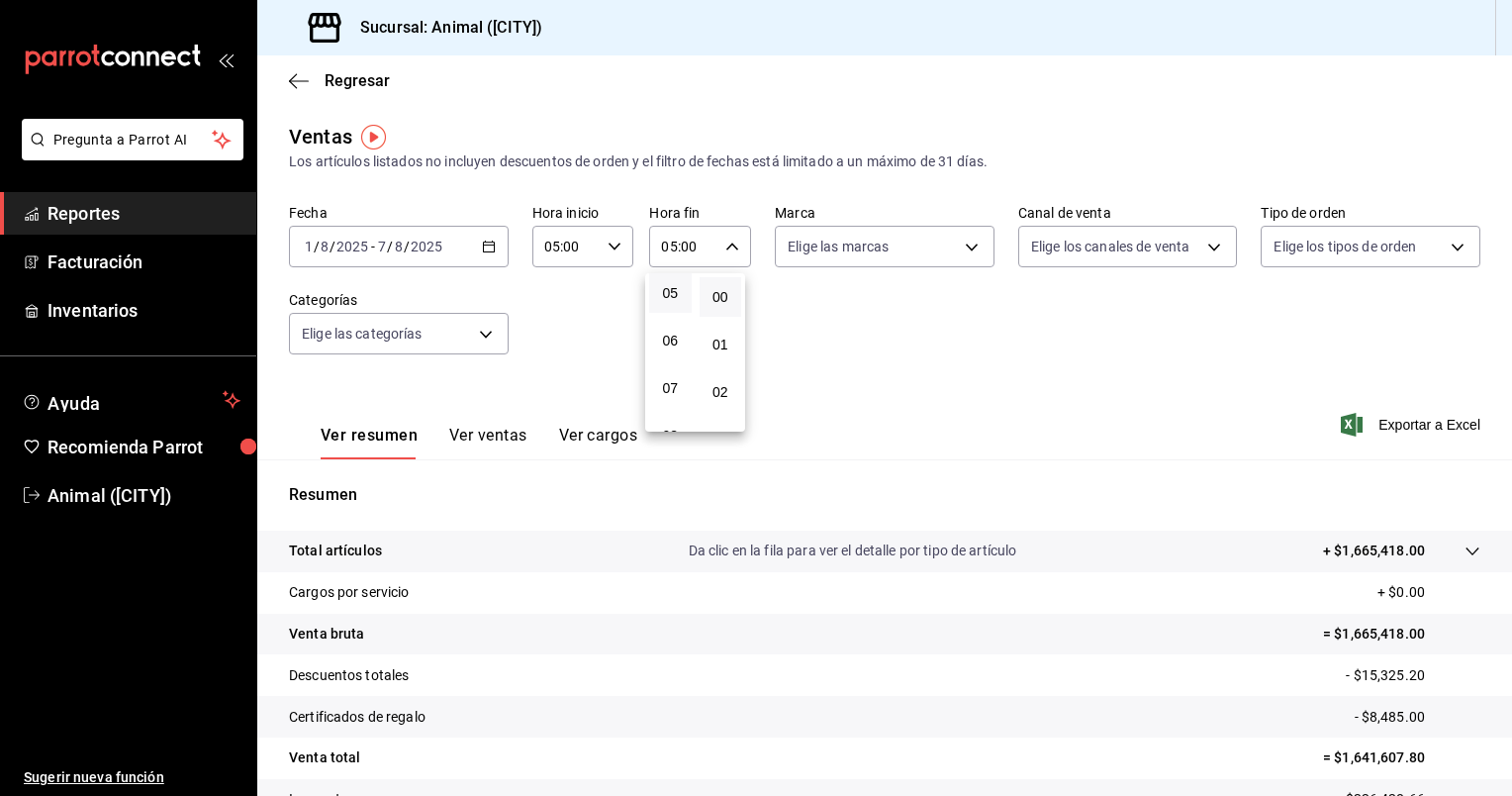 click at bounding box center (756, 398) 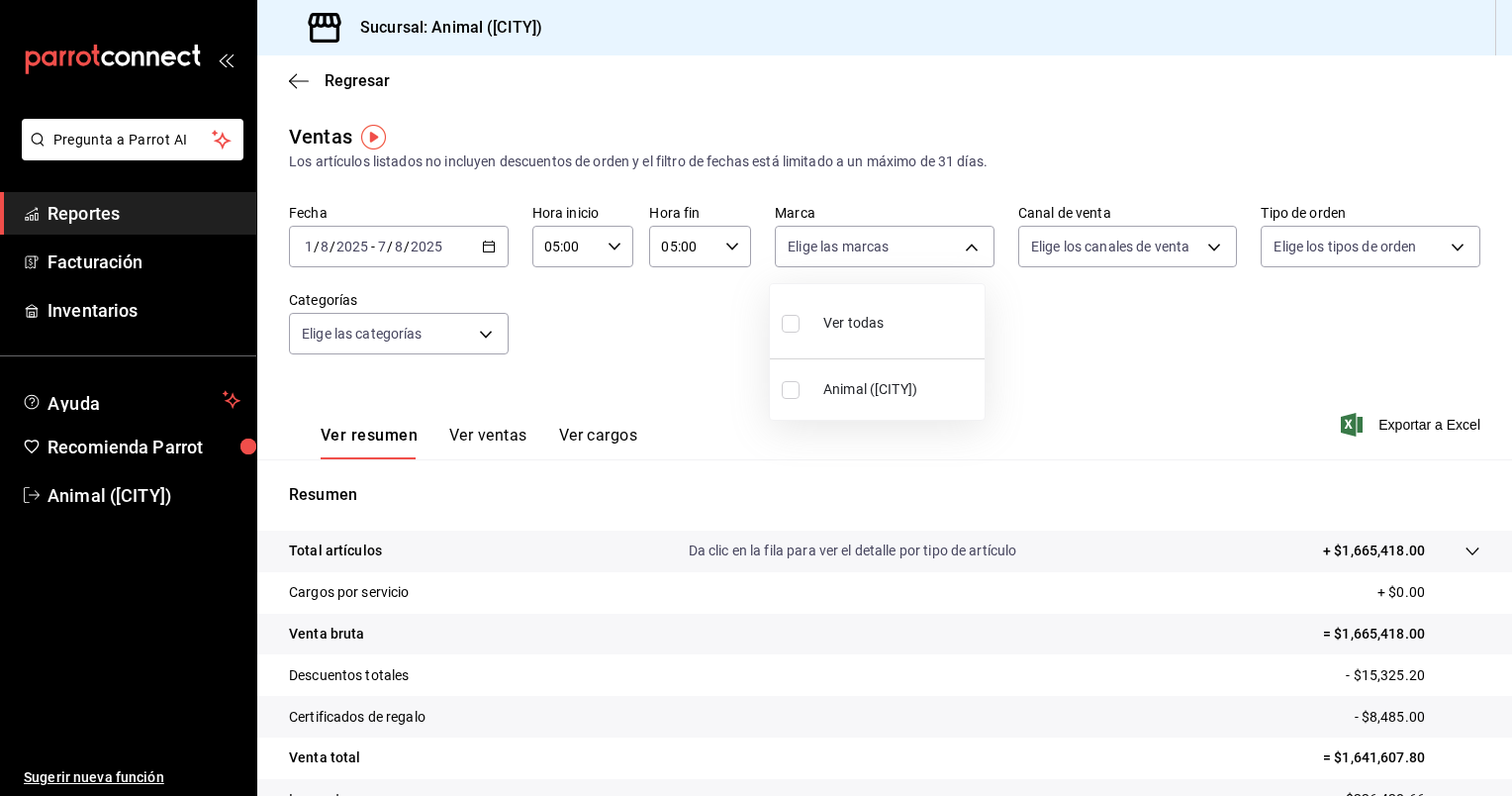 click on "Pregunta a Parrot AI Reportes   Facturación   Inventarios   Ayuda Recomienda Parrot   Animal Masaryk   Sugerir nueva función   Sucursal: Animal ([CITY]) Regresar Ventas Los artículos listados no incluyen descuentos de orden y el filtro de fechas está limitado a un máximo de 31 días. Fecha [DATE] [DATE] - [DATE] Hora inicio [TIME] Hora inicio Hora fin [TIME] Hora fin Marca Elige las marcas Canal de venta Elige los canales de venta Tipo de orden Elige los tipos de orden Categorías Elige las categorías Ver resumen Ver ventas Ver cargos Exportar a Excel Resumen Total artículos Da clic en la fila para ver el detalle por tipo de artículo + $1,665,418.00 Cargos por servicio + $0.00 Venta bruta = $1,665,418.00 Descuentos totales - $15,325.20 Certificados de regalo - $8,485.00 Venta total = $1,641,607.80 Impuestos - $226,428.66 Venta neta = $1,415,179.14 Pregunta a Parrot AI Reportes   Facturación   Inventarios   Ayuda Recomienda Parrot   Animal Masaryk   Sugerir nueva función" at bounding box center [756, 398] 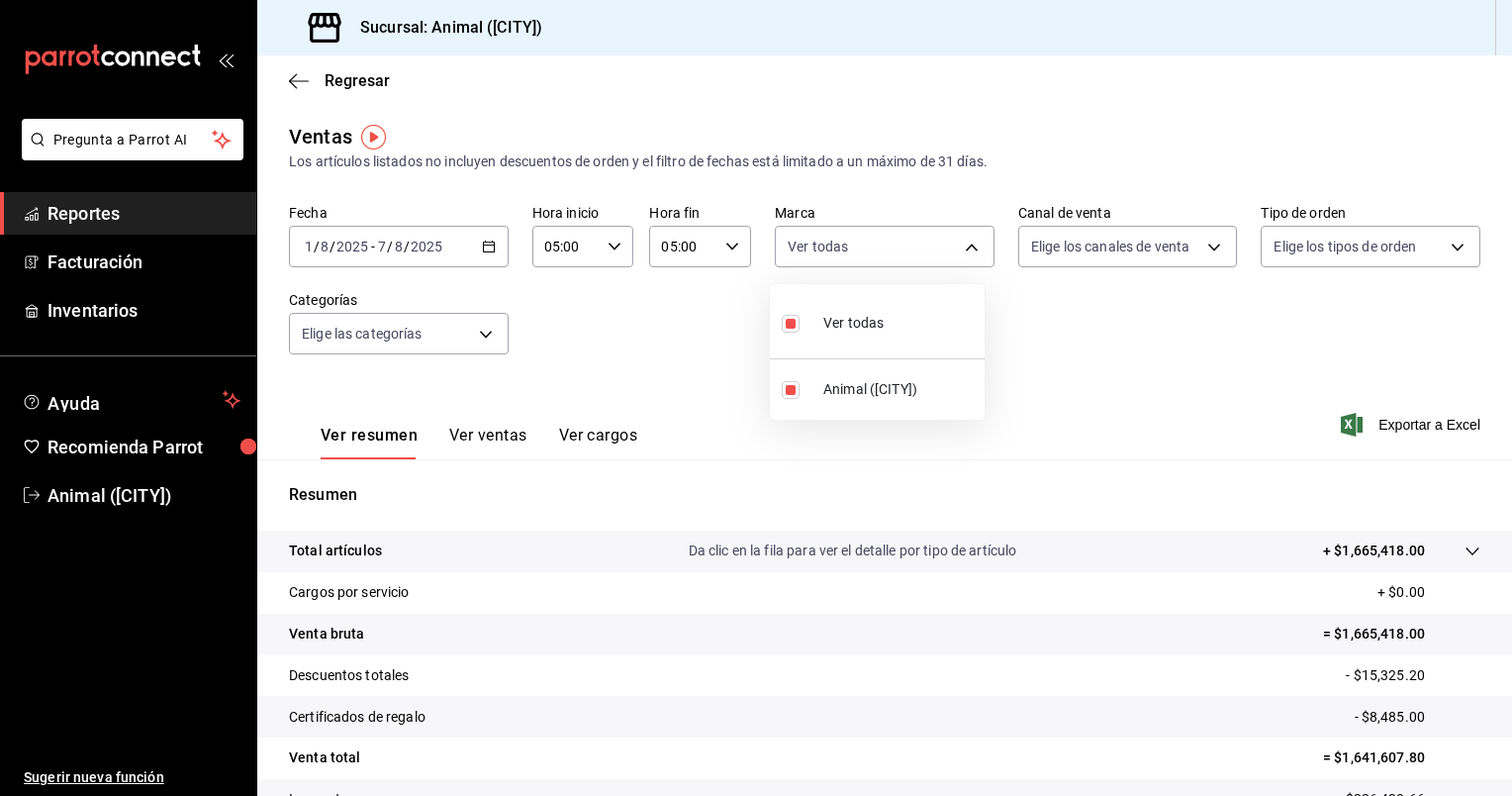 click at bounding box center (756, 398) 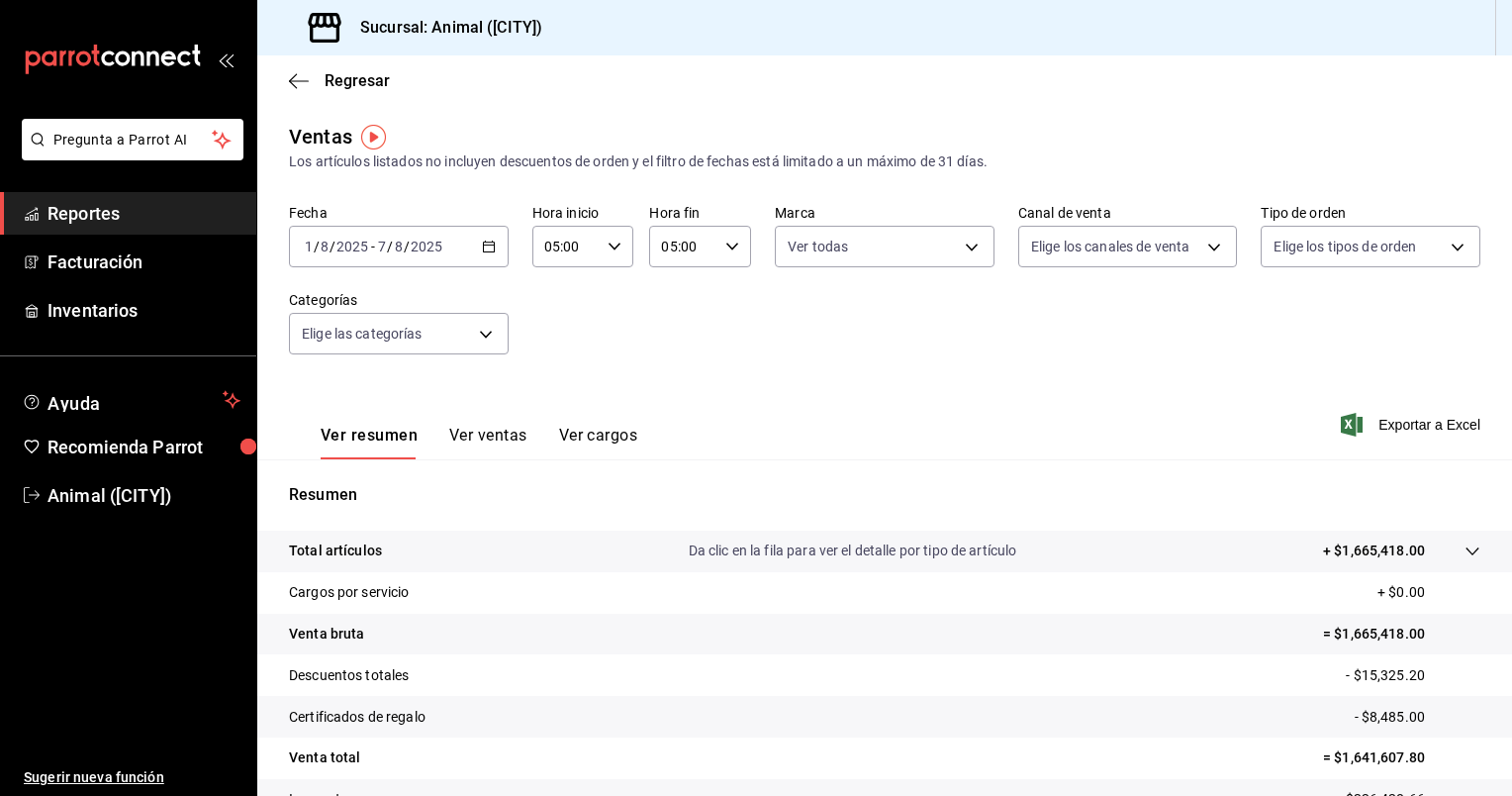 click on "Pregunta a Parrot AI Reportes   Facturación   Inventarios   Ayuda Recomienda Parrot   Animal Masaryk   Sugerir nueva función   Sucursal: Animal ([CITY]) Regresar Ventas Los artículos listados no incluyen descuentos de orden y el filtro de fechas está limitado a un máximo de 31 días. Fecha [DATE] [DATE] - [DATE] Hora inicio [TIME] Hora inicio Hora fin [TIME] Hora fin Marca Ver todas cb0f6aec-1481-4e37-861c-bab9b3a65b14 Canal de venta Elige los canales de venta Tipo de orden Elige los tipos de orden Categorías Elige las categorías Ver resumen Ver ventas Ver cargos Exportar a Excel Resumen Total artículos Da clic en la fila para ver el detalle por tipo de artículo + $1,665,418.00 Cargos por servicio + $0.00 Venta bruta = $1,665,418.00 Descuentos totales - $15,325.20 Certificados de regalo - $8,485.00 Venta total = $1,641,607.80 Impuestos - $226,428.66 Venta neta = $1,415,179.14 Pregunta a Parrot AI Reportes   Facturación   Inventarios   Ayuda Recomienda Parrot   Animal Masaryk" at bounding box center [756, 398] 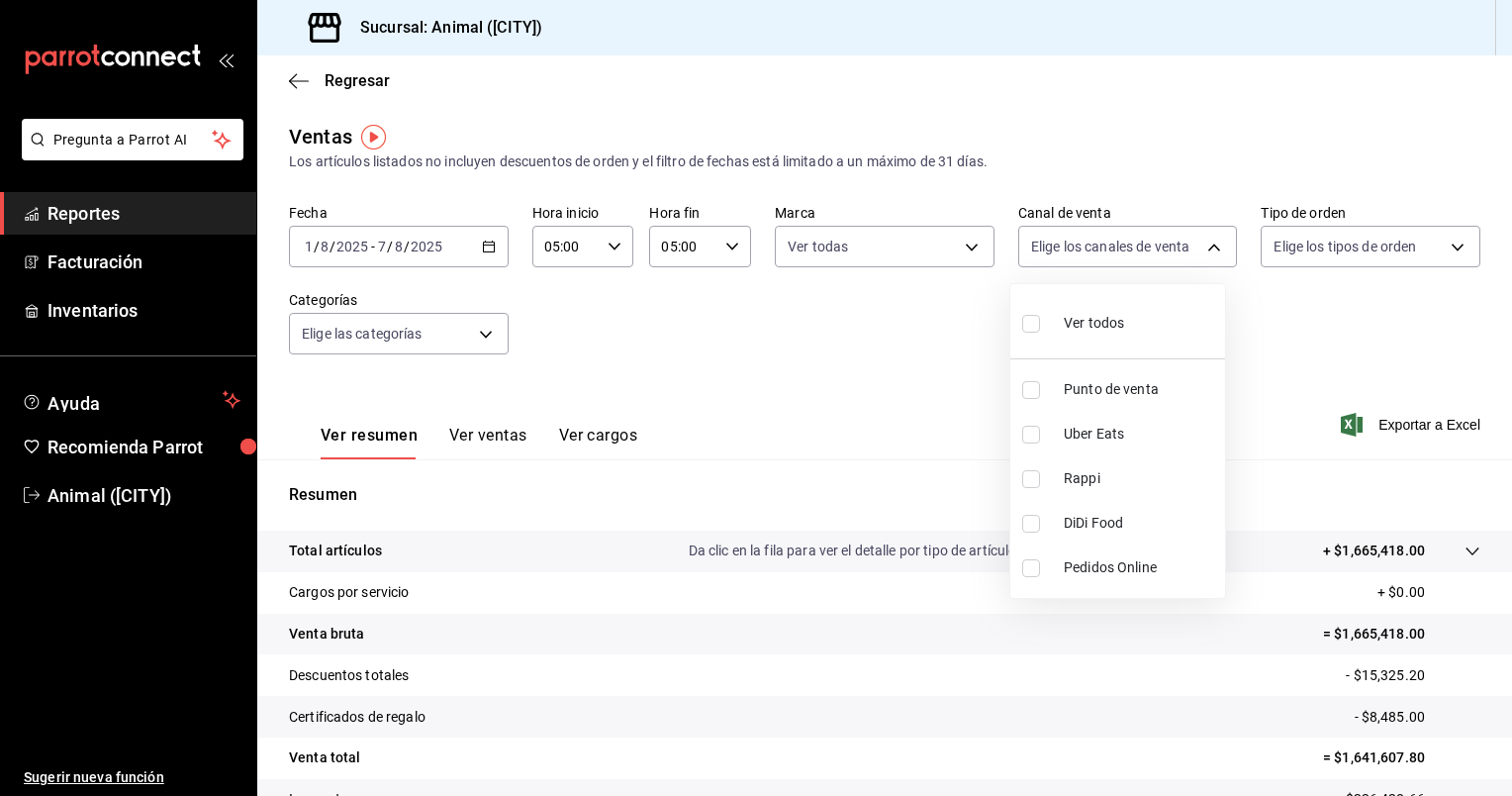 click on "Ver todos" at bounding box center (1117, 321) 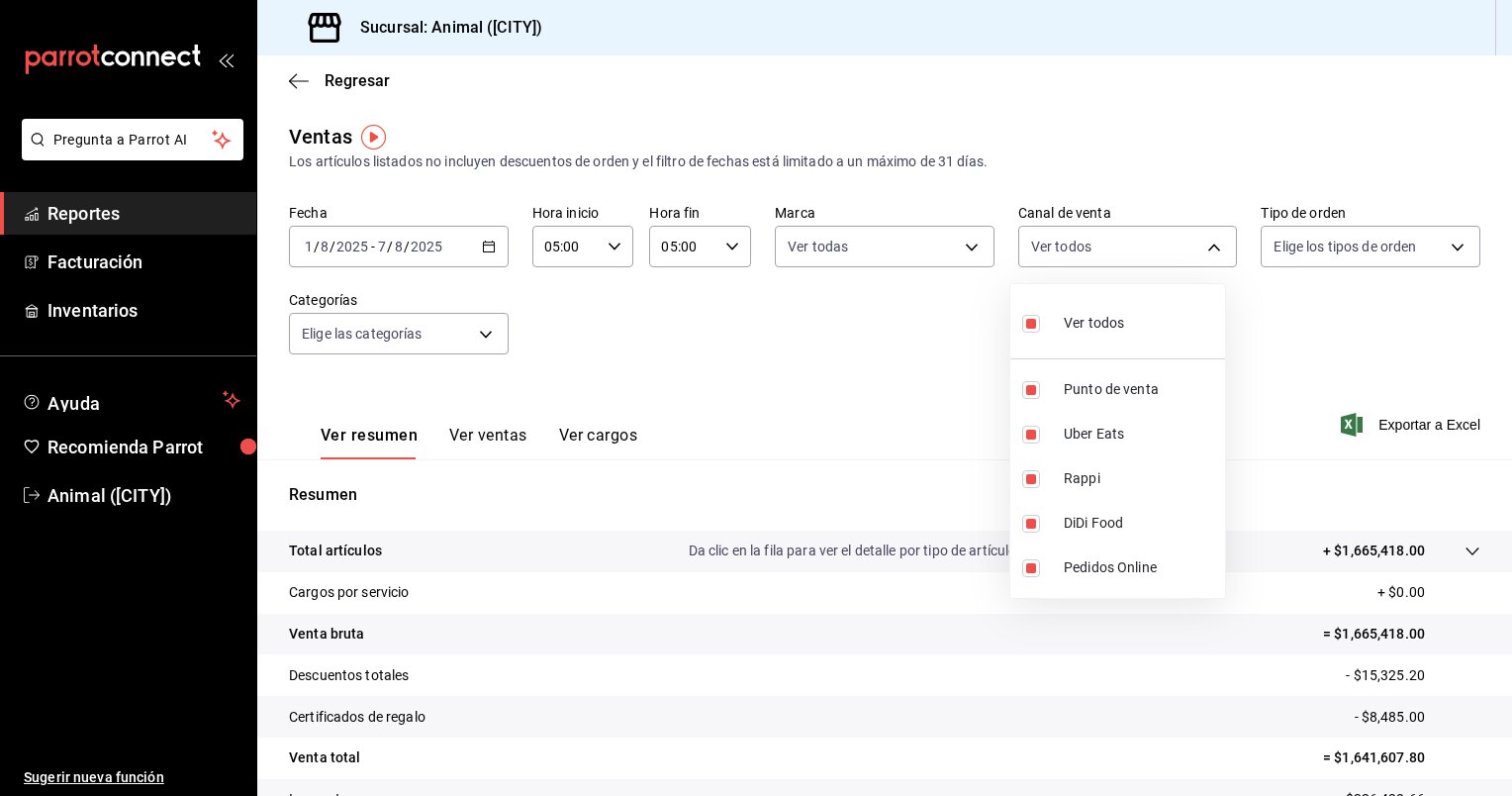 click at bounding box center [756, 398] 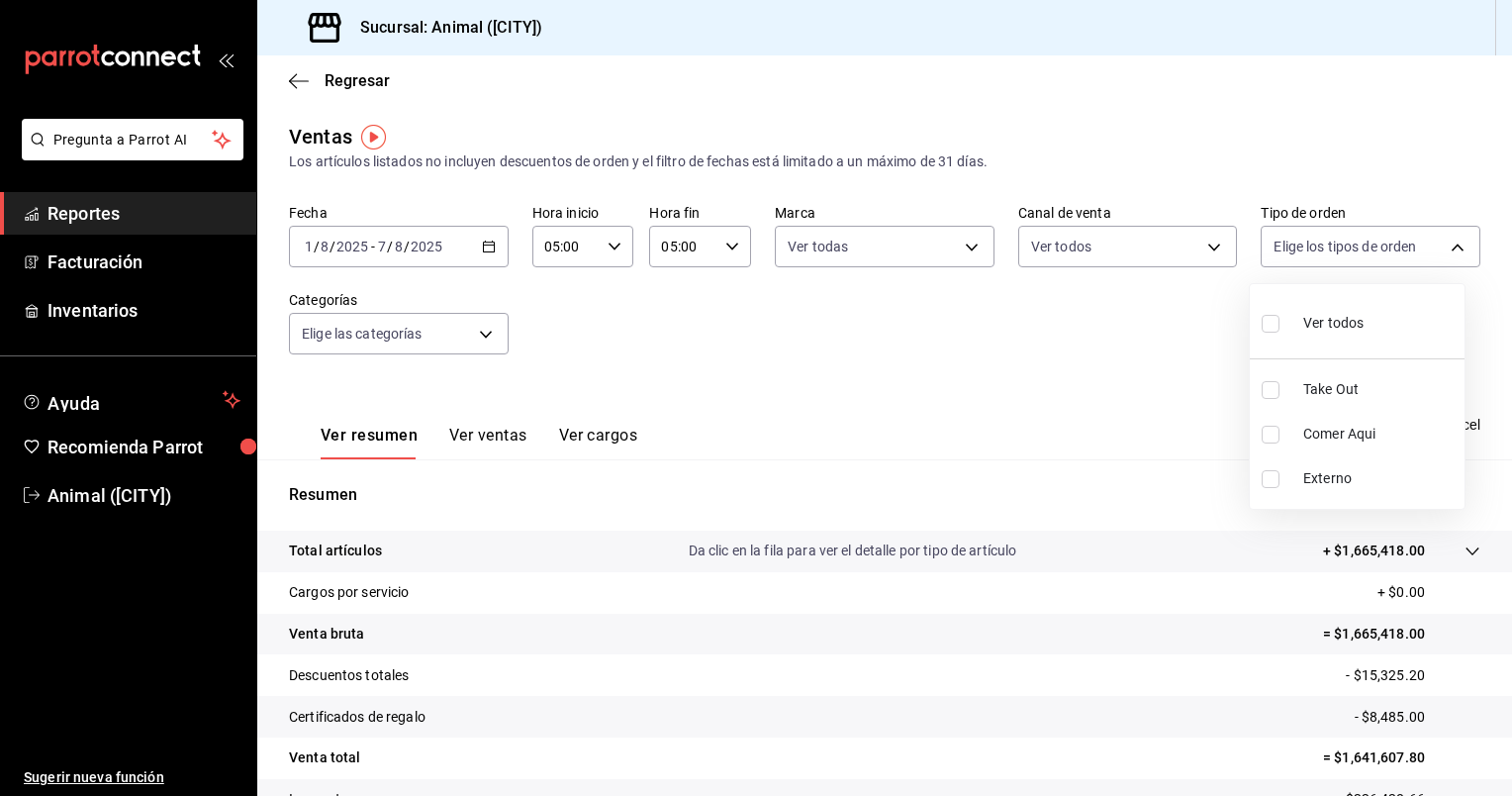 click on "Pregunta a Parrot AI Reportes   Facturación   Inventarios   Ayuda Recomienda Parrot   Animal Masaryk   Sugerir nueva función   Sucursal: Animal ([CITY]) Regresar Ventas Los artículos listados no incluyen descuentos de orden y el filtro de fechas está limitado a un máximo de 31 días. Fecha [DATE] [DATE] - [DATE] Hora inicio [TIME] Hora inicio Hora fin [TIME] Hora fin Marca Ver todas cb0f6aec-1481-4e37-861c-bab9b3a65b14 Canal de venta Elige los canales de venta Tipo de orden Elige los tipos de orden Categorías Elige las categorías Ver resumen Ver ventas Ver cargos Exportar a Excel Resumen Total artículos Da clic en la fila para ver el detalle por tipo de artículo + $1,665,418.00 Cargos por servicio + $0.00 Venta bruta = $1,665,418.00 Descuentos totales - $15,325.20 Certificados de regalo - $8,485.00 Venta total = $1,641,607.80 Impuestos - $226,428.66 Venta neta = $1,415,179.14 Pregunta a Parrot AI Reportes   Facturación   Inventarios   Ayuda       Externo" at bounding box center [756, 398] 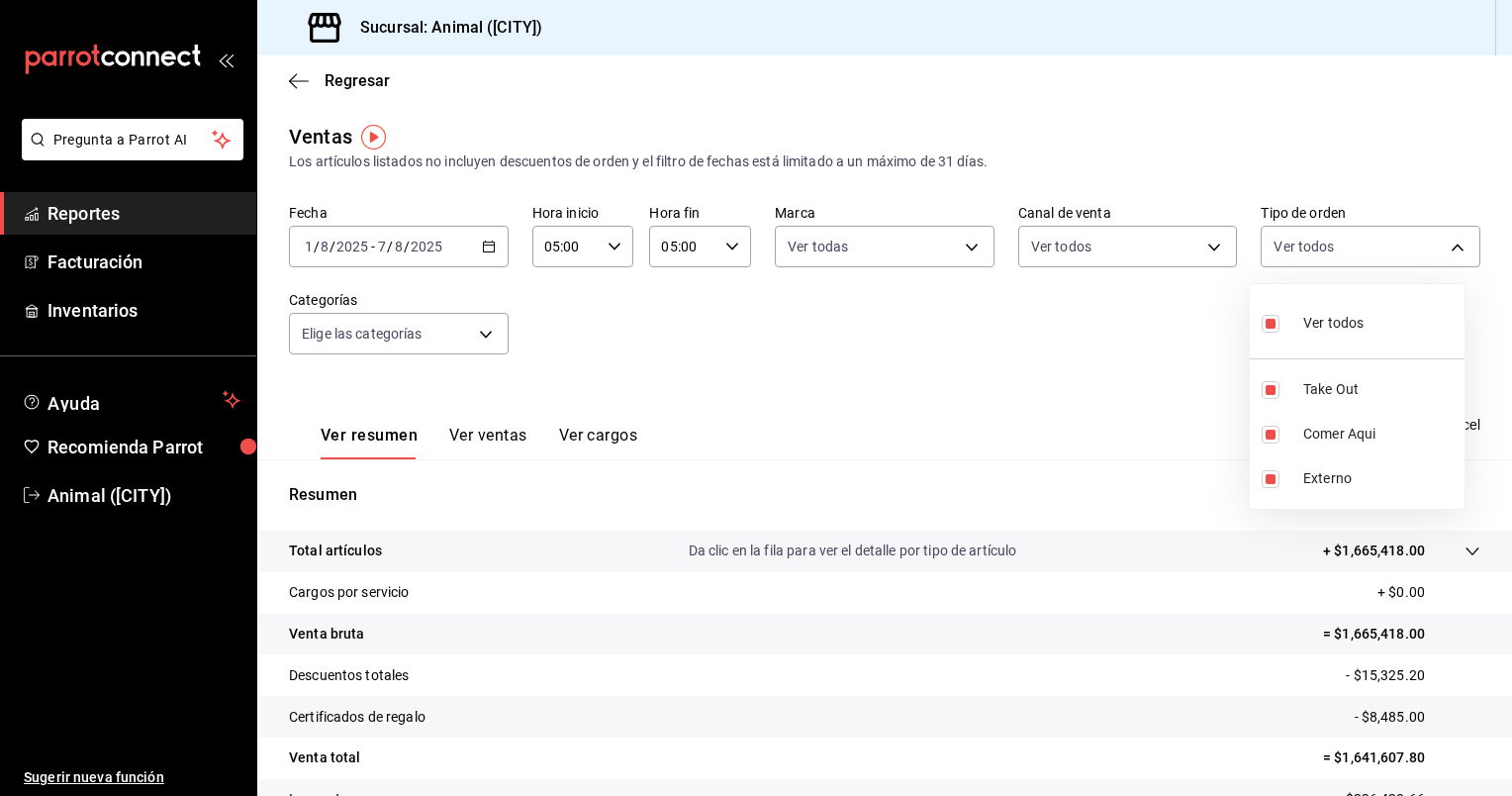 click at bounding box center [756, 398] 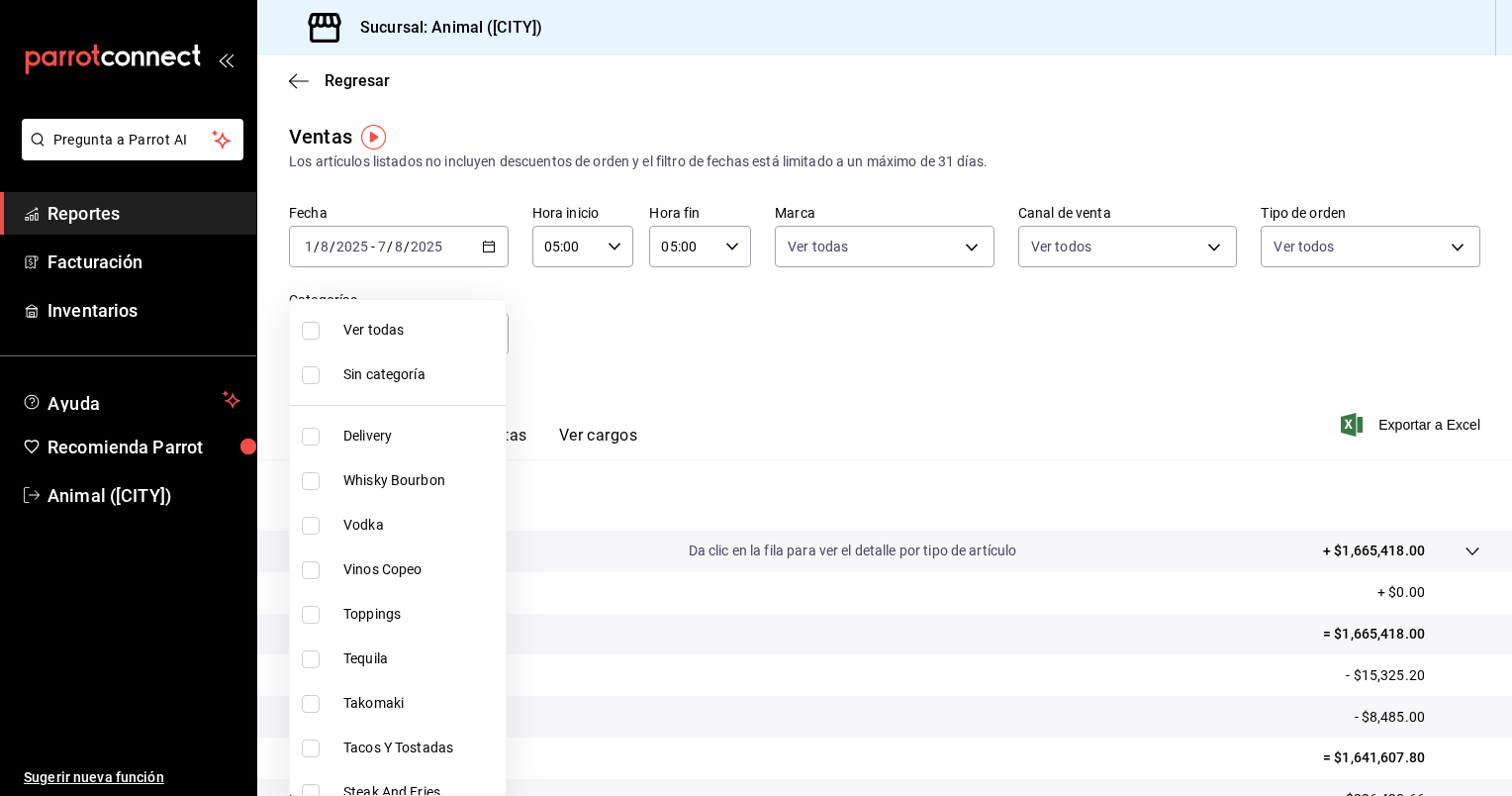 click on "Pregunta a Parrot AI Reportes   Facturación   Inventarios   Ayuda Recomienda Parrot   Animal Masaryk   Sugerir nueva función   Sucursal: Animal ([CITY]) Regresar Ventas Los artículos listados no incluyen descuentos de orden y el filtro de fechas está limitado a un máximo de 31 días. Fecha [DATE] [DATE] - [DATE] Hora inicio [TIME] Hora inicio Hora fin [TIME] Hora fin Marca Ver todas cb0f6aec-1481-4e37-861c-bab9b3a65b14 Canal de venta Ver todos PARROT,UBER_EATS,RAPPI,DIDI_FOOD,ONLINE Tipo de orden Ver todos ad44a823-99d3-4372-a913-4cf57f2a9ac0,b8ee5ff1-85c8-4a81-aa51-555e6c8ba0c6,EXTERNAL Categorías Elige las categorías Ver resumen Ver ventas Ver cargos Exportar a Excel Resumen Total artículos Da clic en la fila para ver el detalle por tipo de artículo + $1,665,418.00 Cargos por servicio + $0.00 Venta bruta = $1,665,418.00 Descuentos totales - $15,325.20 Certificados de regalo - $8,485.00 Venta total = $1,641,607.80 Impuestos - $226,428.66 Venta neta = $1,415,179.14 Reportes" at bounding box center (756, 398) 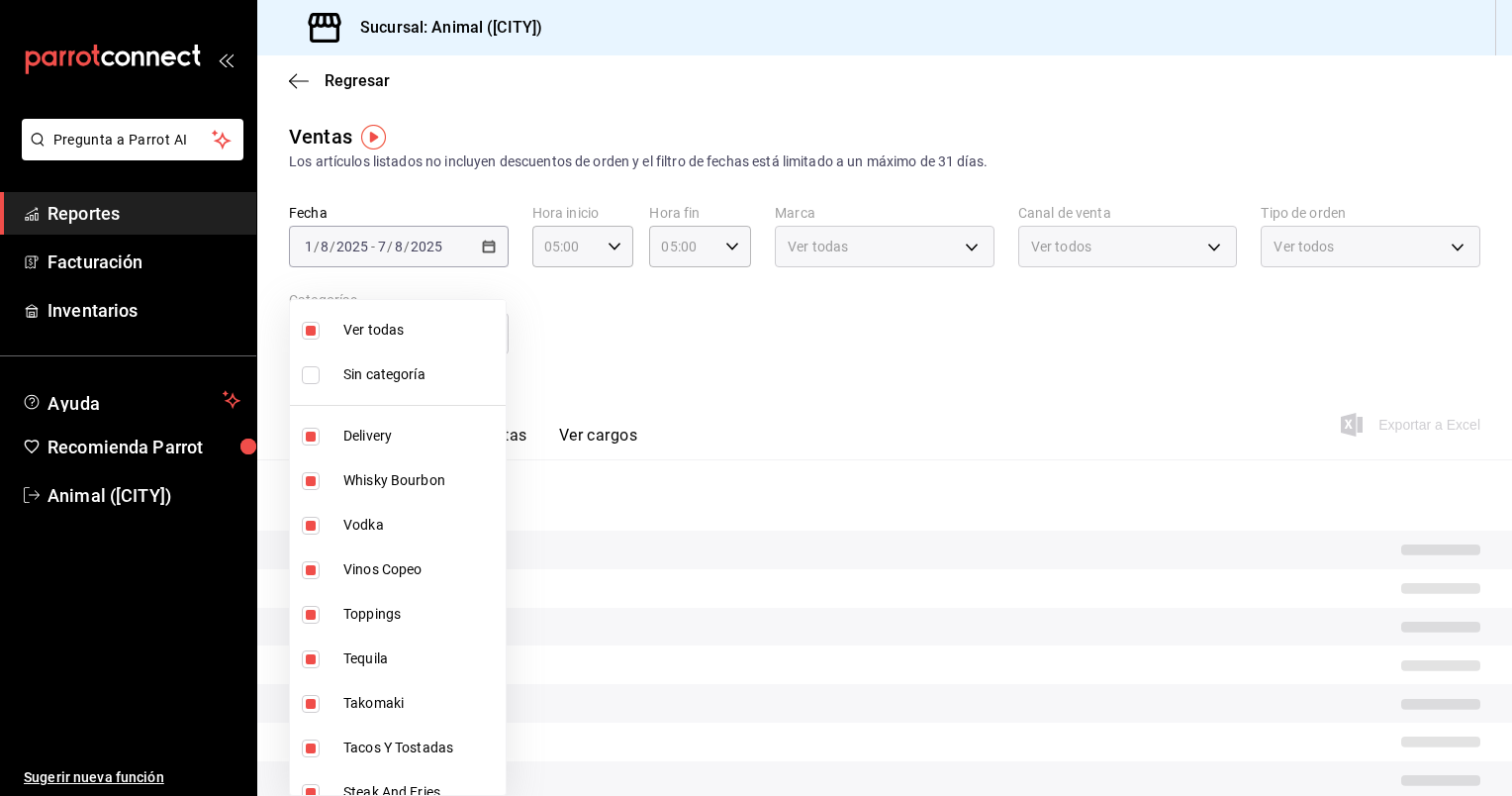 click at bounding box center [756, 398] 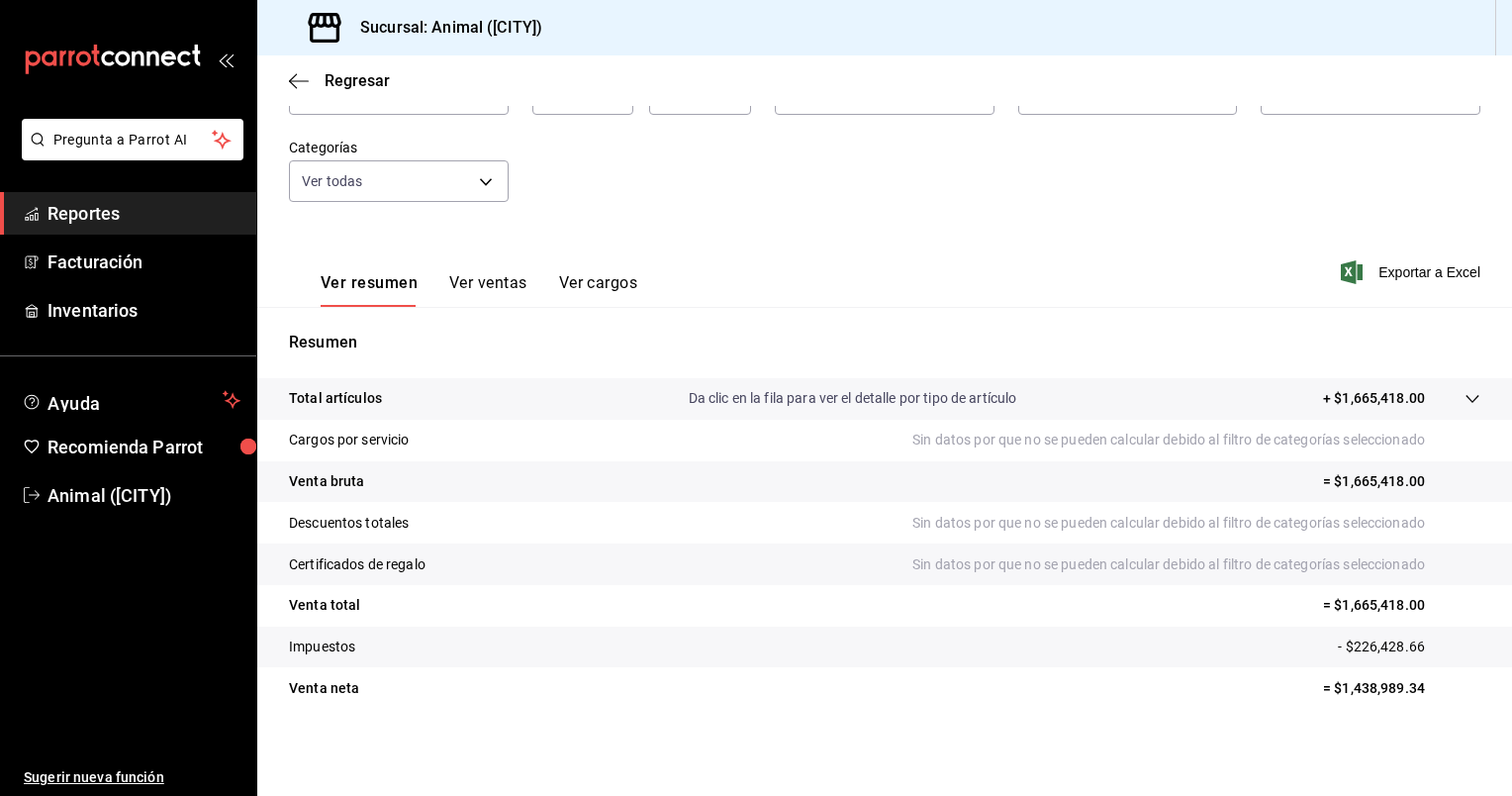 scroll, scrollTop: 0, scrollLeft: 0, axis: both 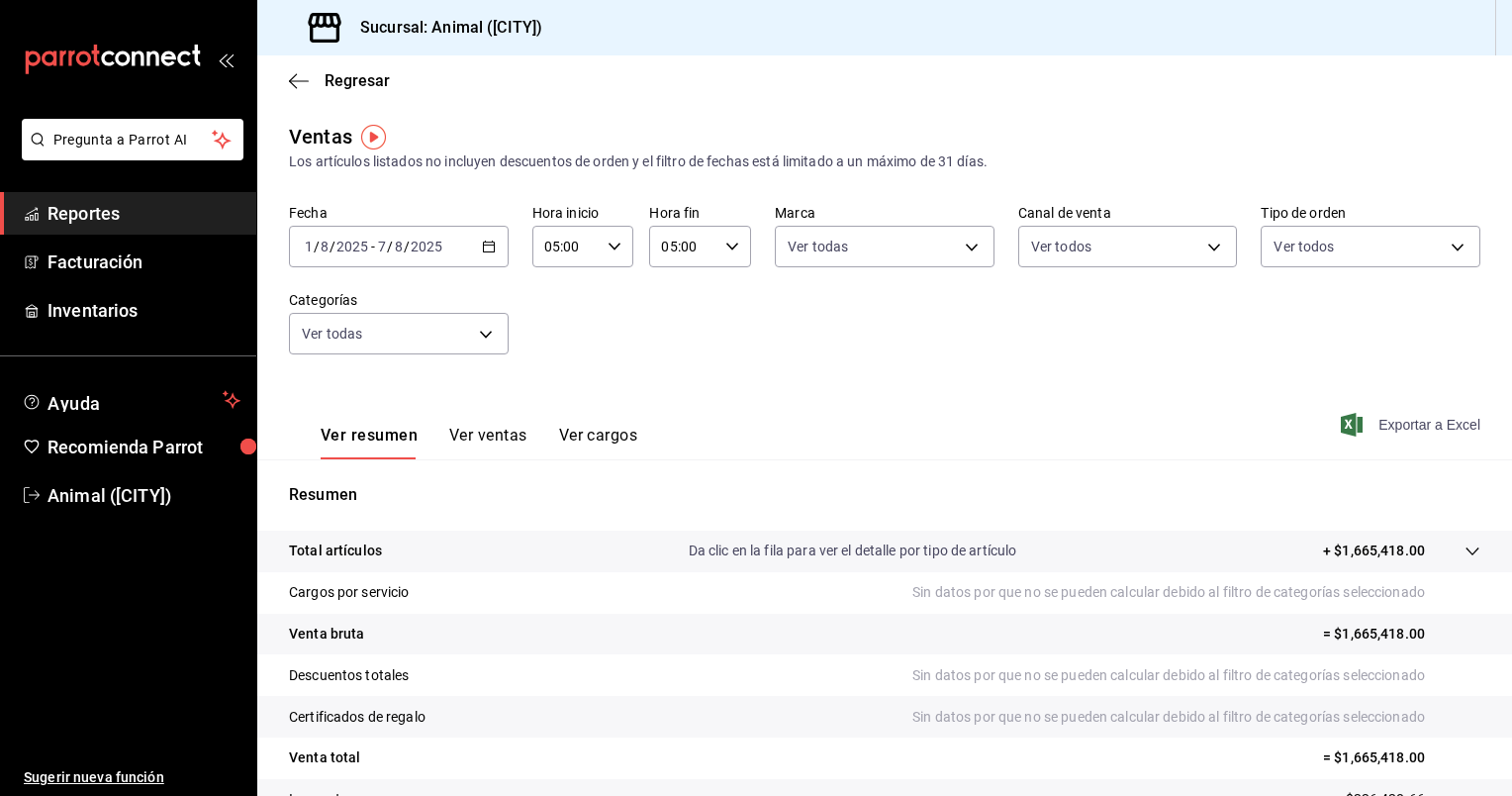 click on "Exportar a Excel" at bounding box center (1412, 425) 